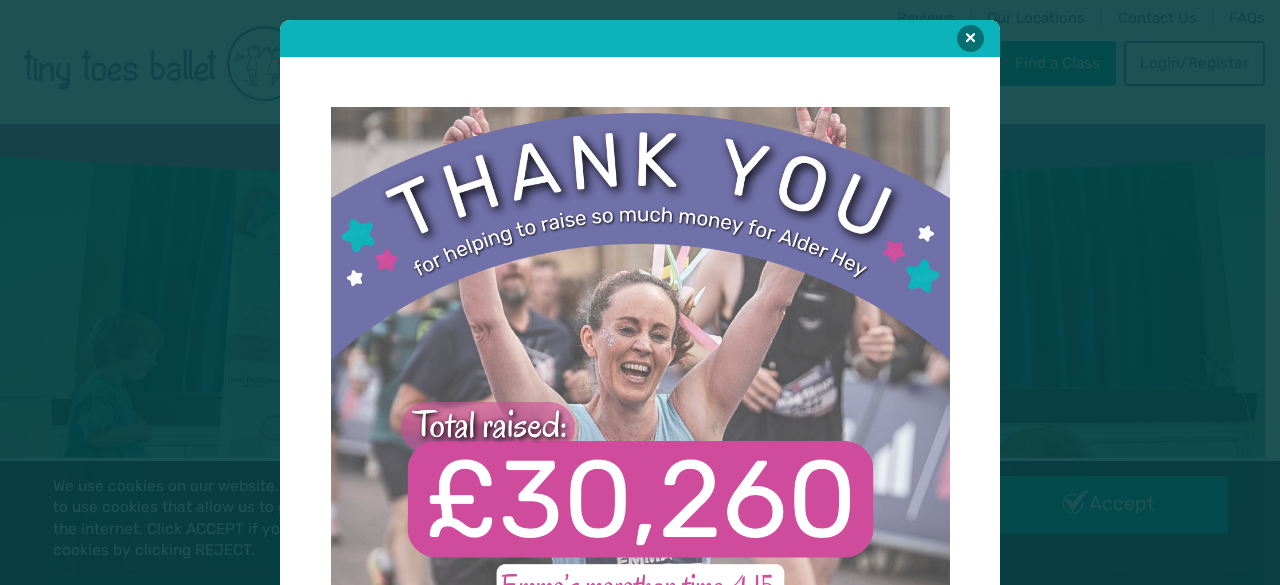 scroll, scrollTop: 0, scrollLeft: 0, axis: both 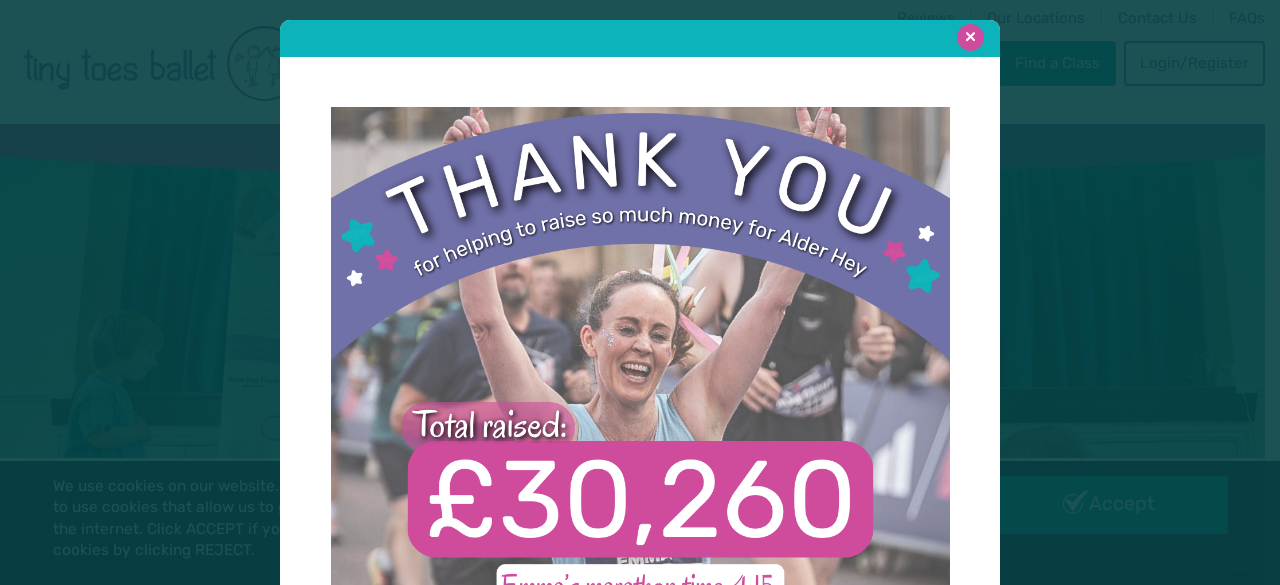 click at bounding box center (970, 37) 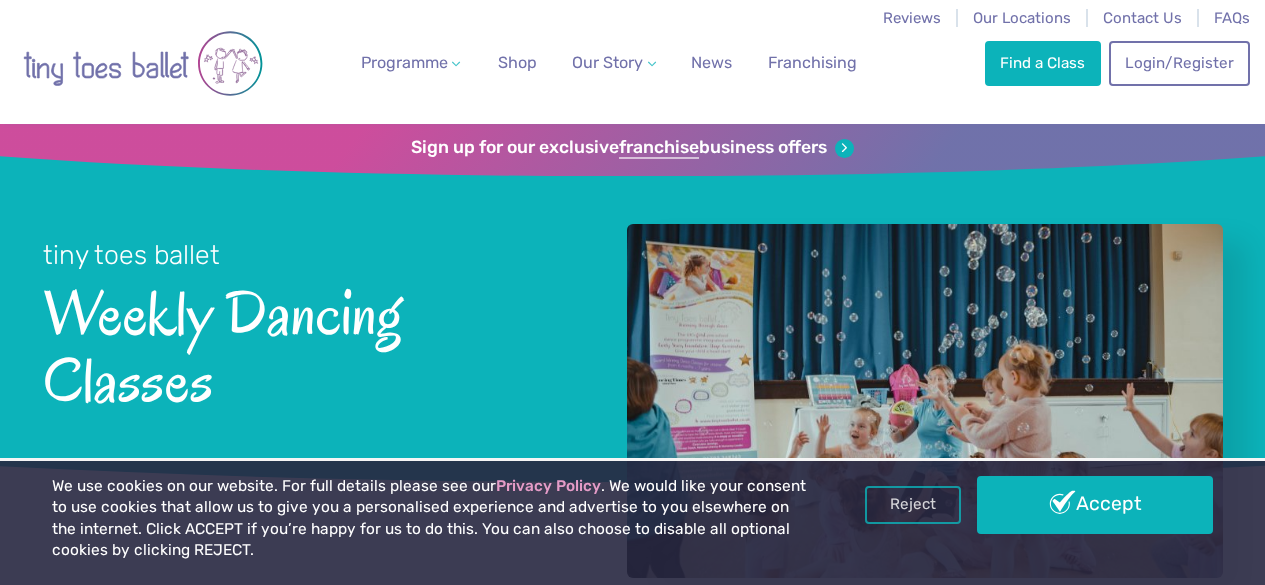 scroll, scrollTop: 0, scrollLeft: 0, axis: both 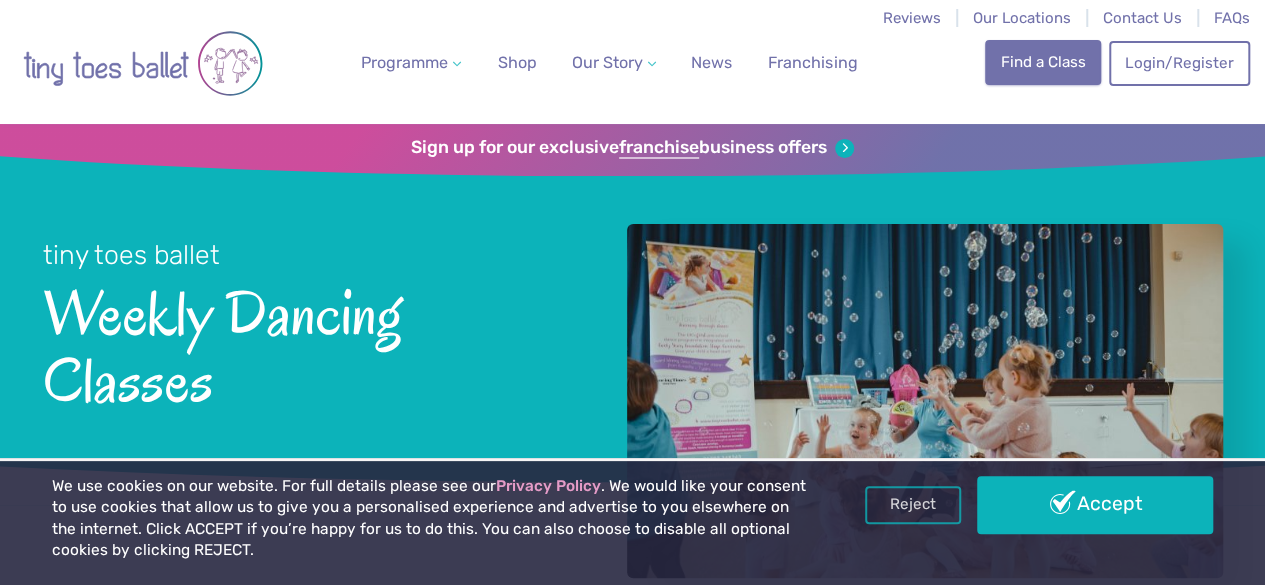 click on "Find a Class" at bounding box center (1043, 62) 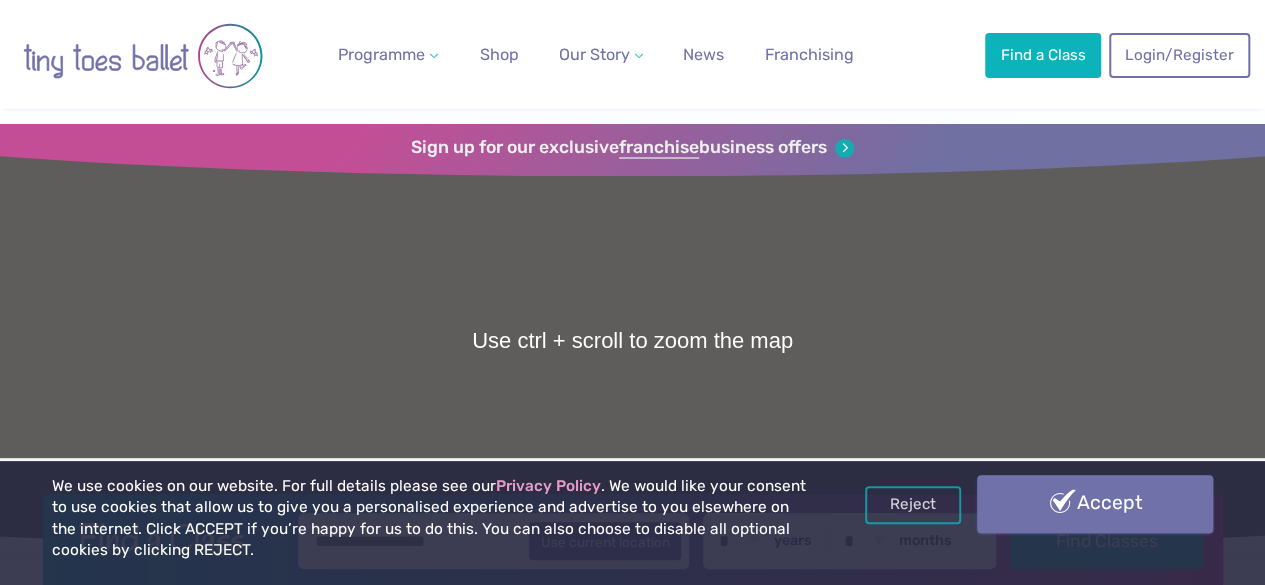 scroll, scrollTop: 30, scrollLeft: 0, axis: vertical 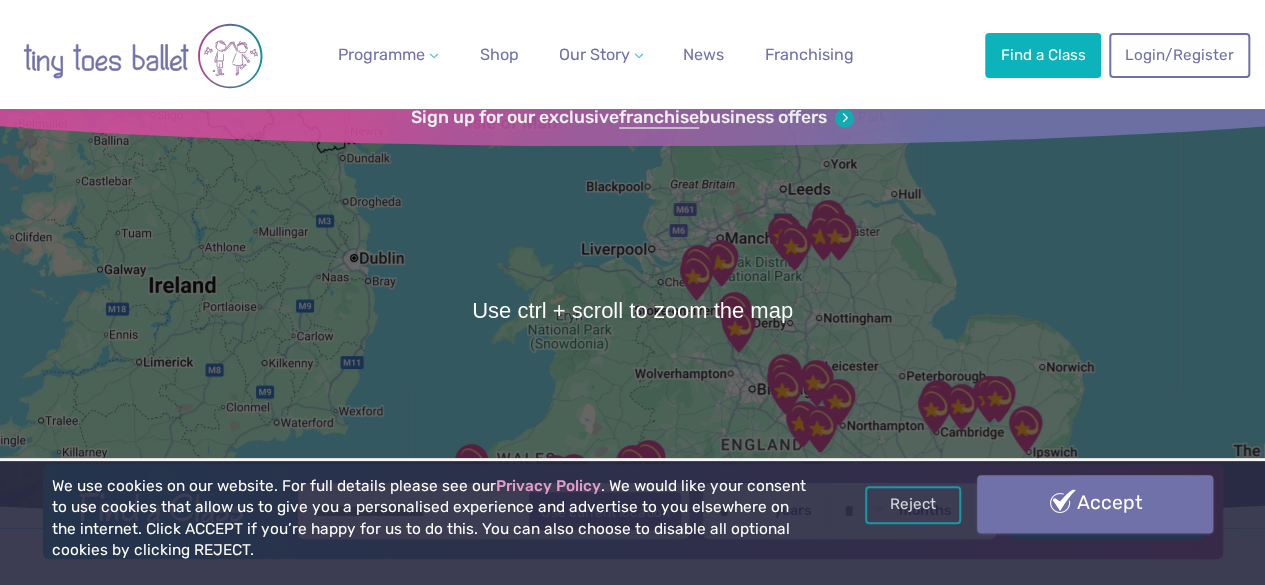 click on "Accept" at bounding box center [1095, 504] 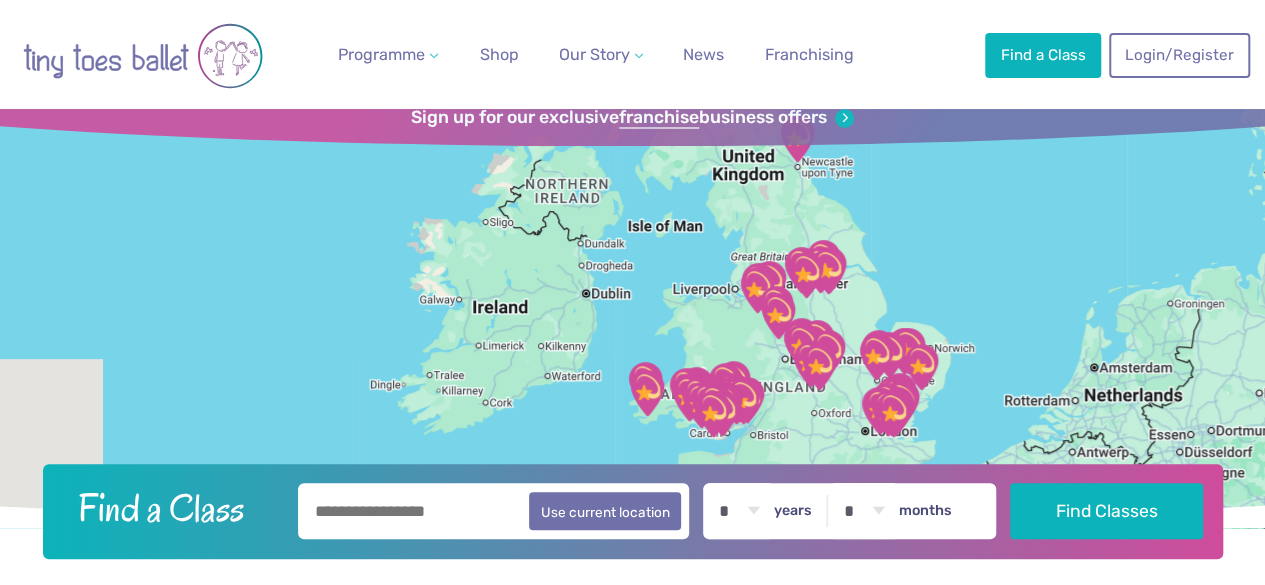 scroll, scrollTop: 30, scrollLeft: 0, axis: vertical 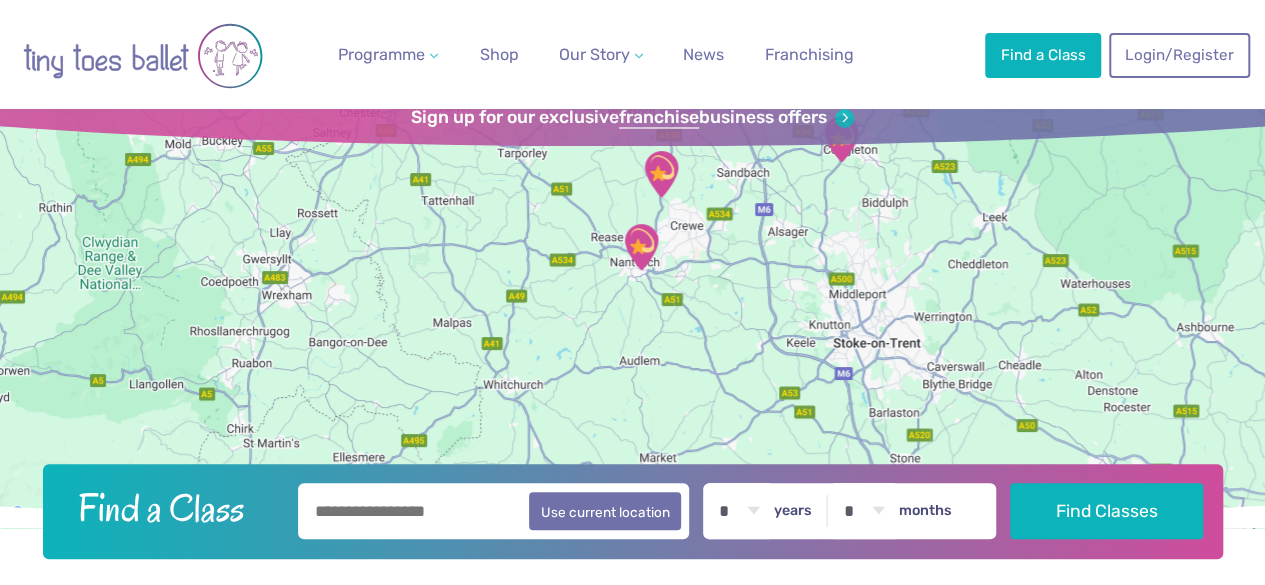 click at bounding box center (641, 247) 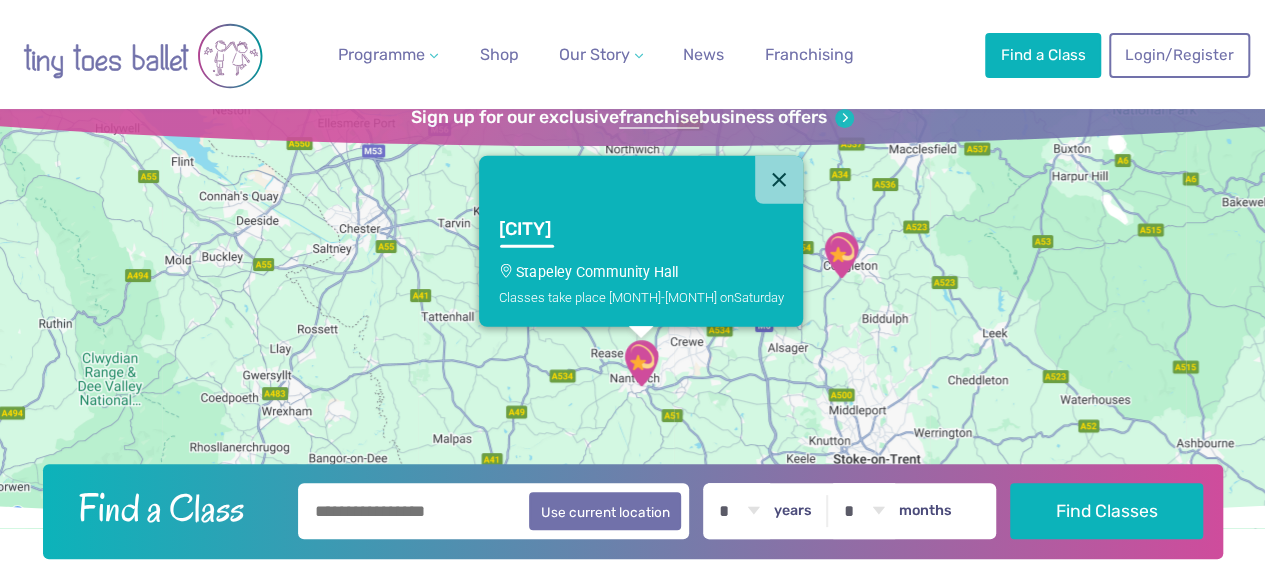 click on "Nantwich Stapeley Community Hall Classes take place Jun-Oct on  Saturday" at bounding box center [632, 311] 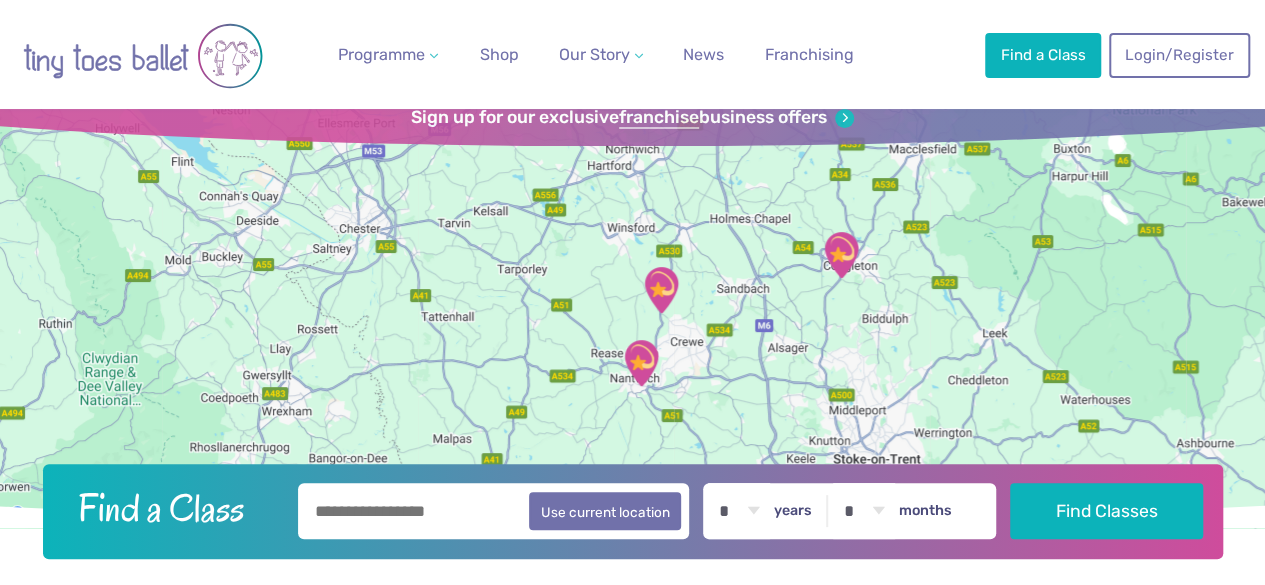 click at bounding box center (661, 290) 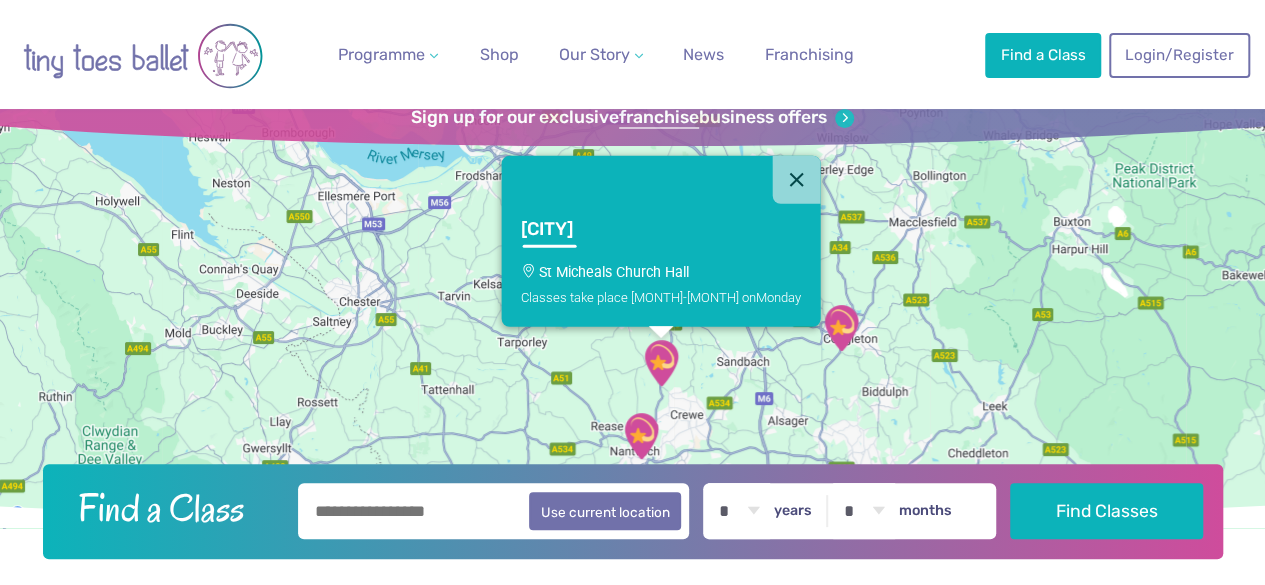 click at bounding box center (641, 436) 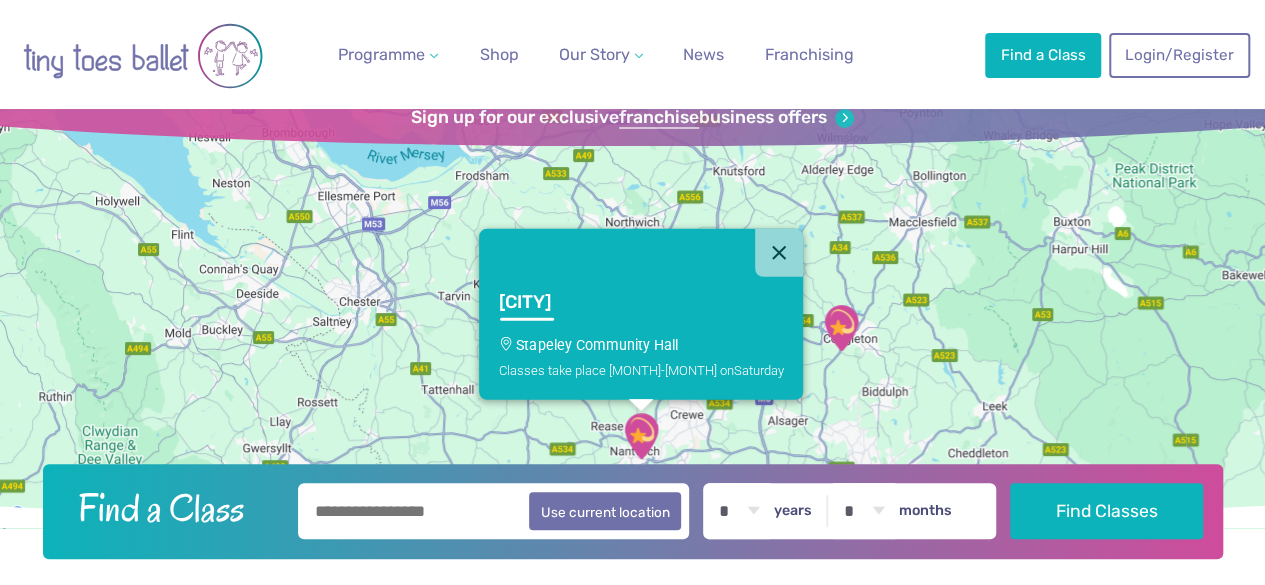 click on "Classes take place Jun-Oct on  Saturday" at bounding box center (640, 369) 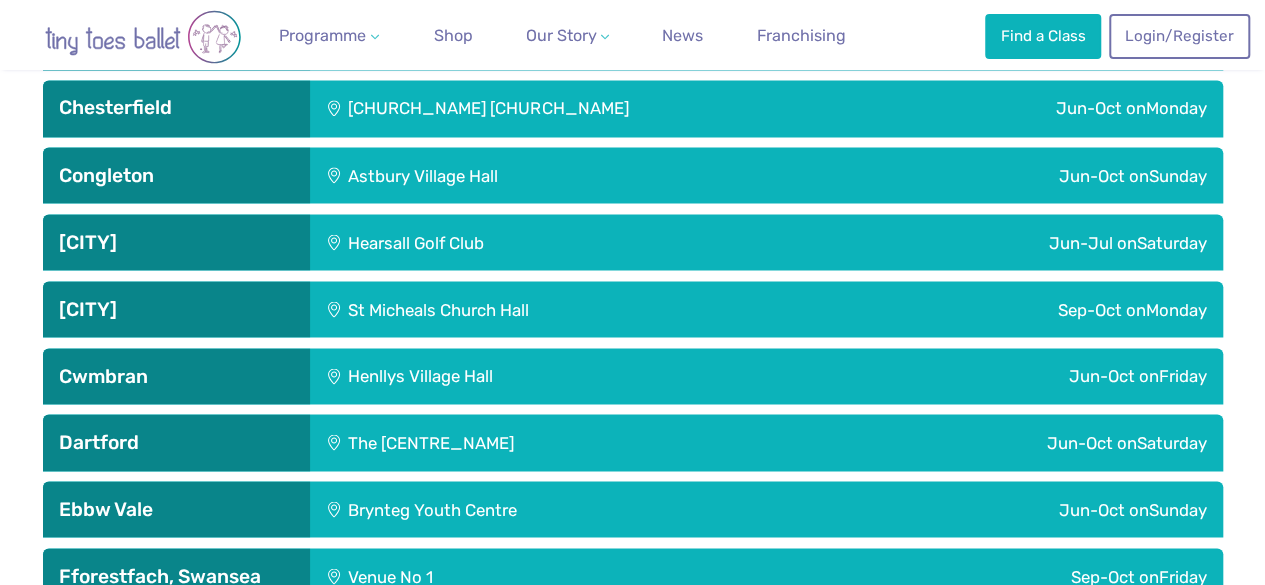 scroll, scrollTop: 1703, scrollLeft: 0, axis: vertical 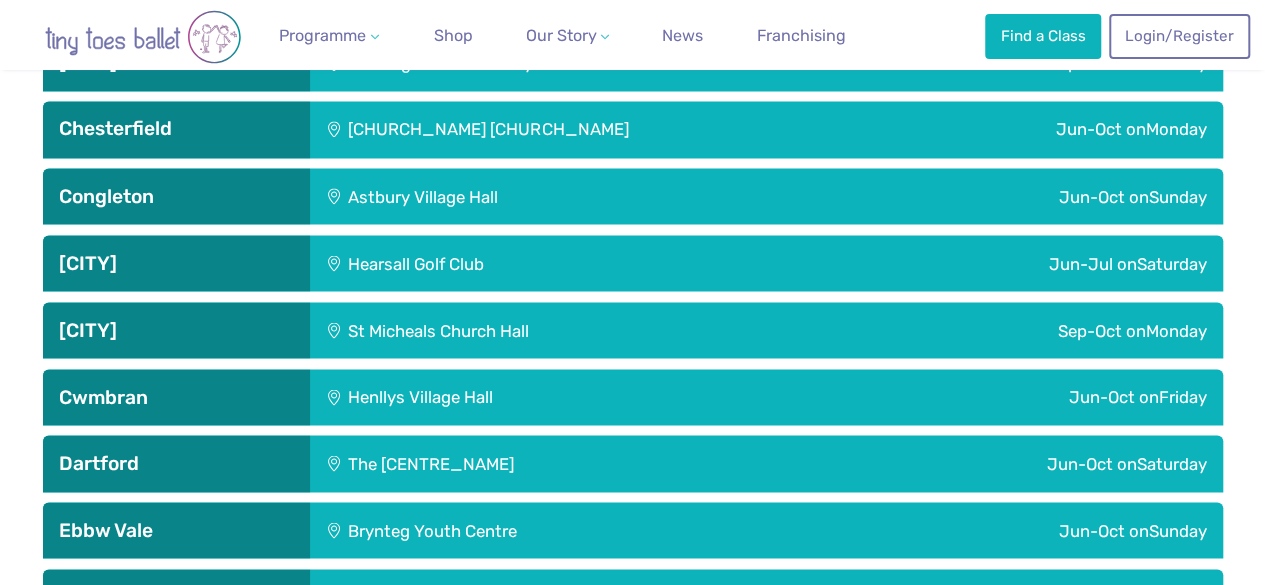 click on "St Micheals Church Hall" at bounding box center (568, 330) 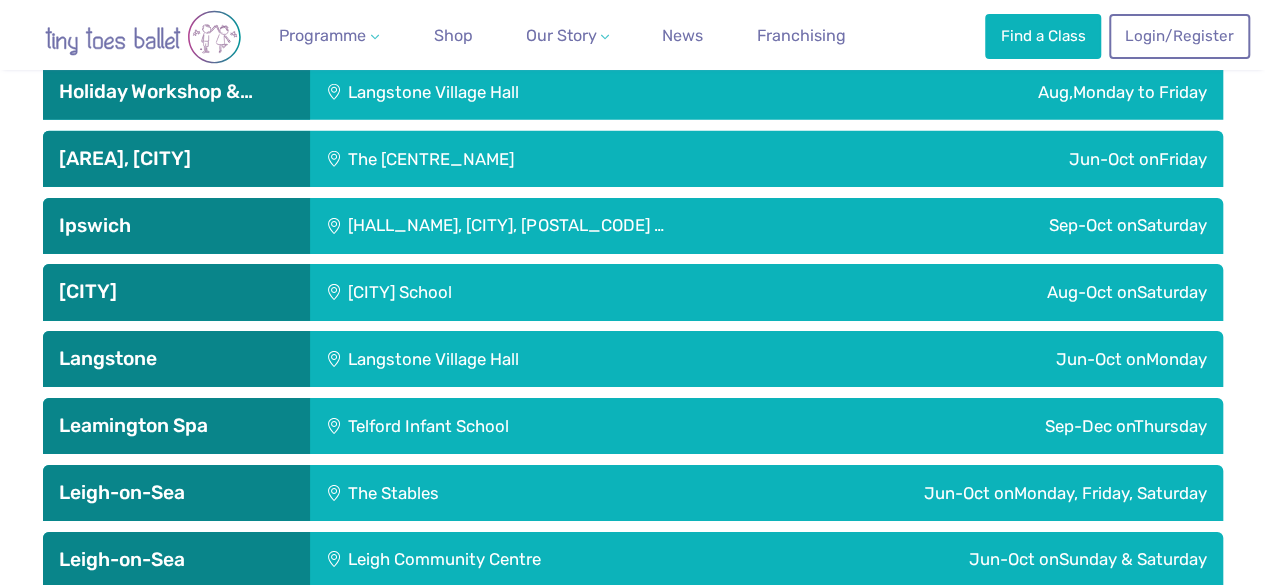 scroll, scrollTop: 3212, scrollLeft: 0, axis: vertical 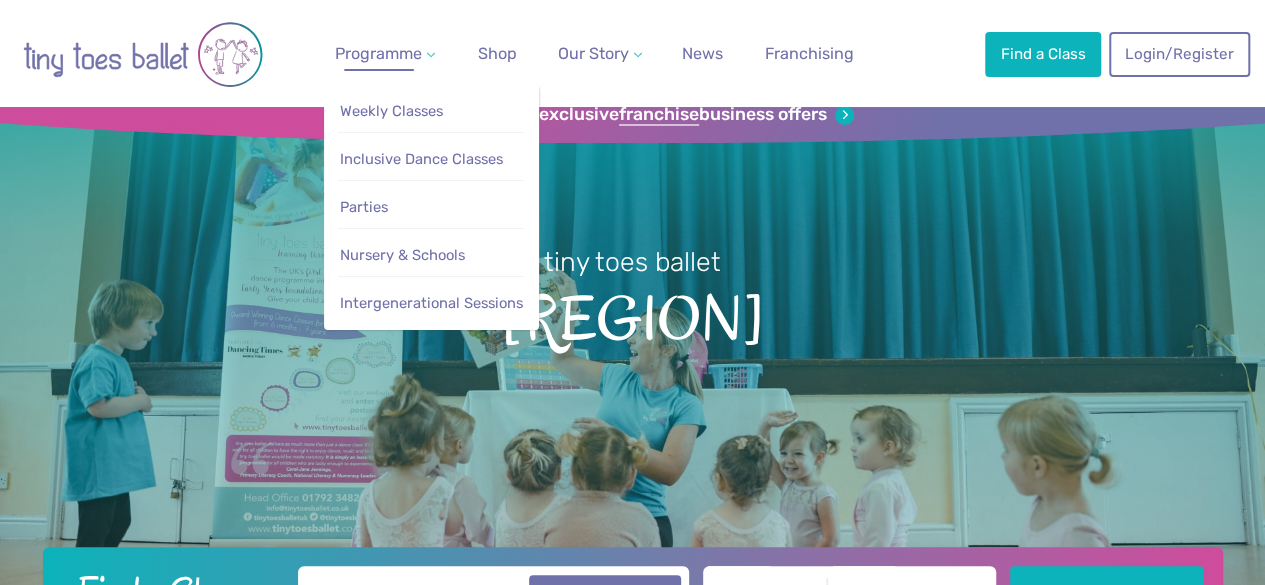 click on "Programme" at bounding box center [378, 53] 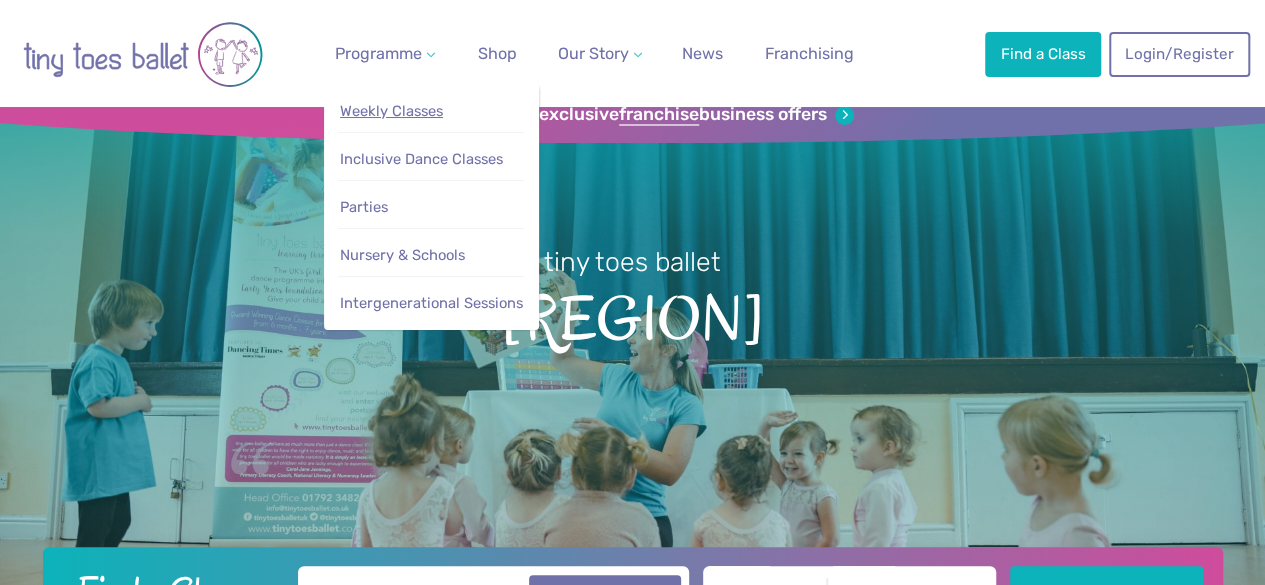 click on "Weekly Classes" at bounding box center (391, 111) 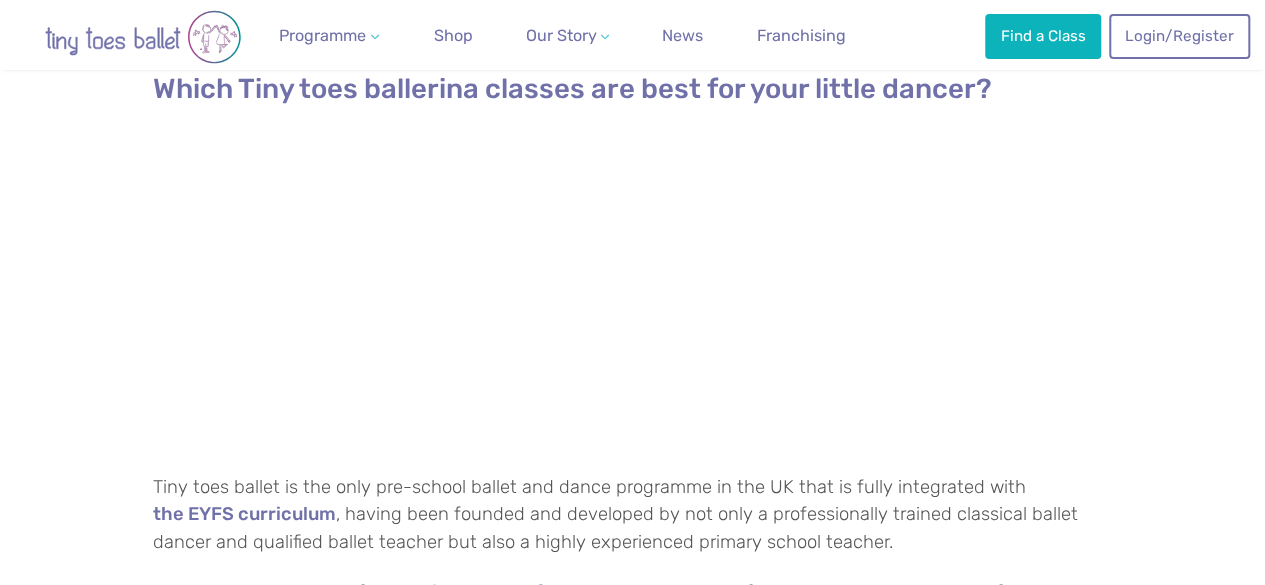 scroll, scrollTop: 827, scrollLeft: 0, axis: vertical 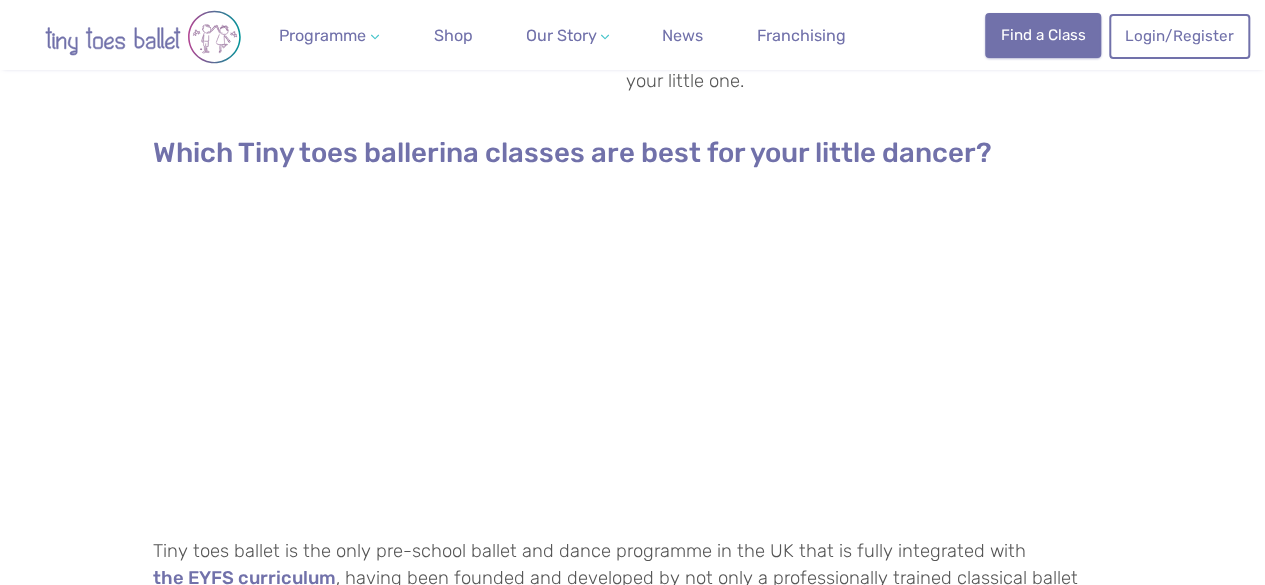 click on "Find a Class" at bounding box center (1043, 35) 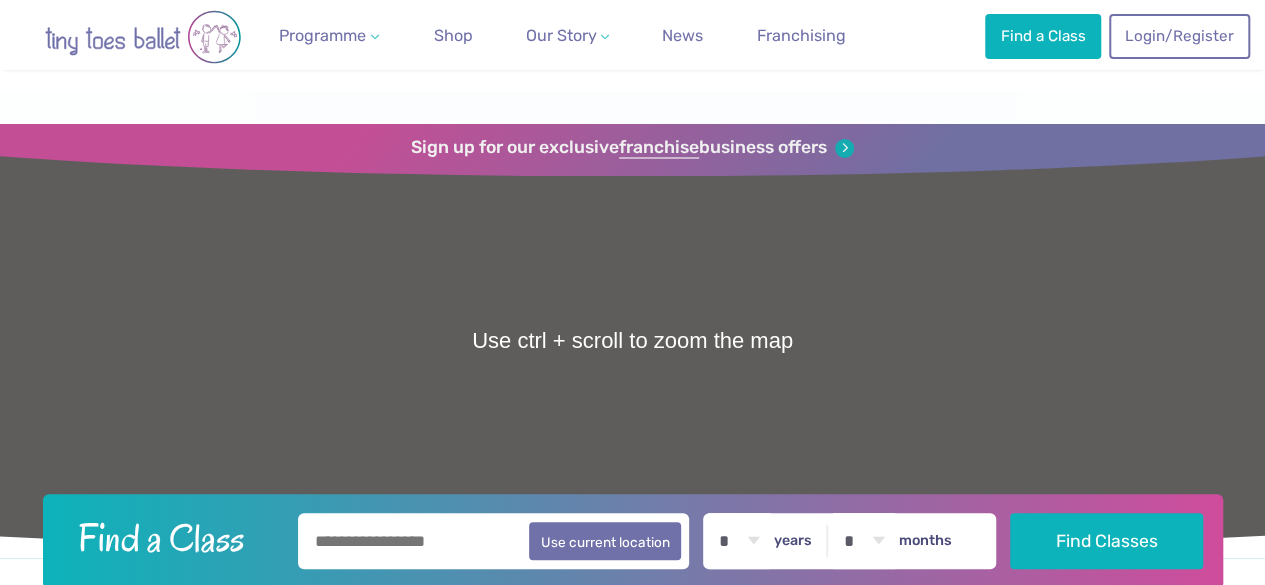 scroll, scrollTop: 179, scrollLeft: 0, axis: vertical 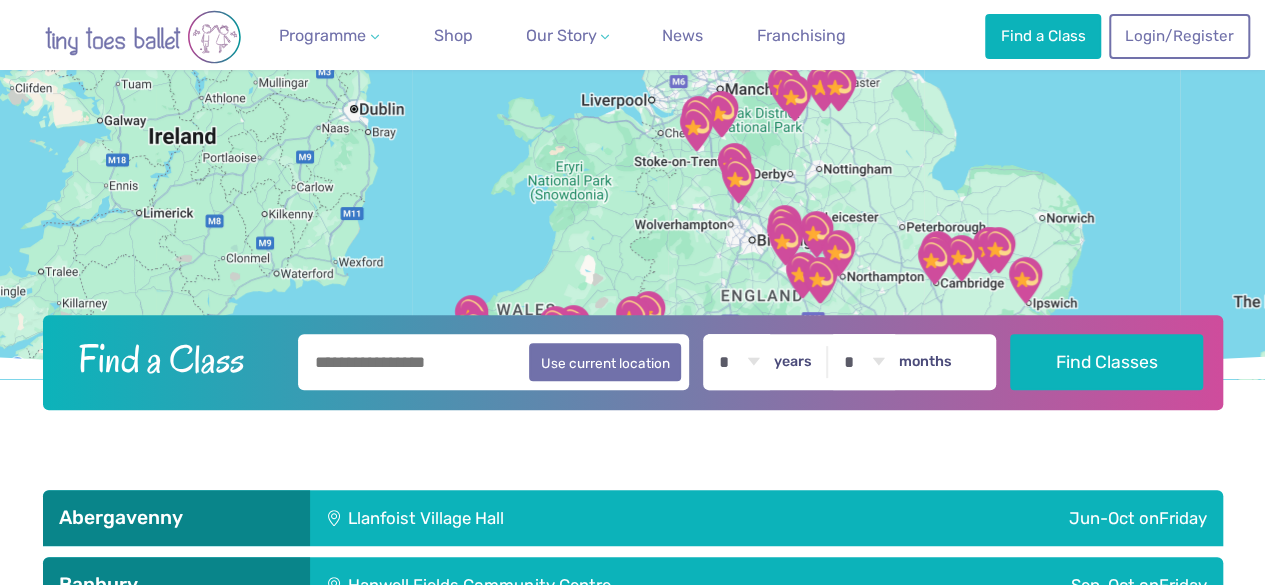 click on "years" at bounding box center (793, 362) 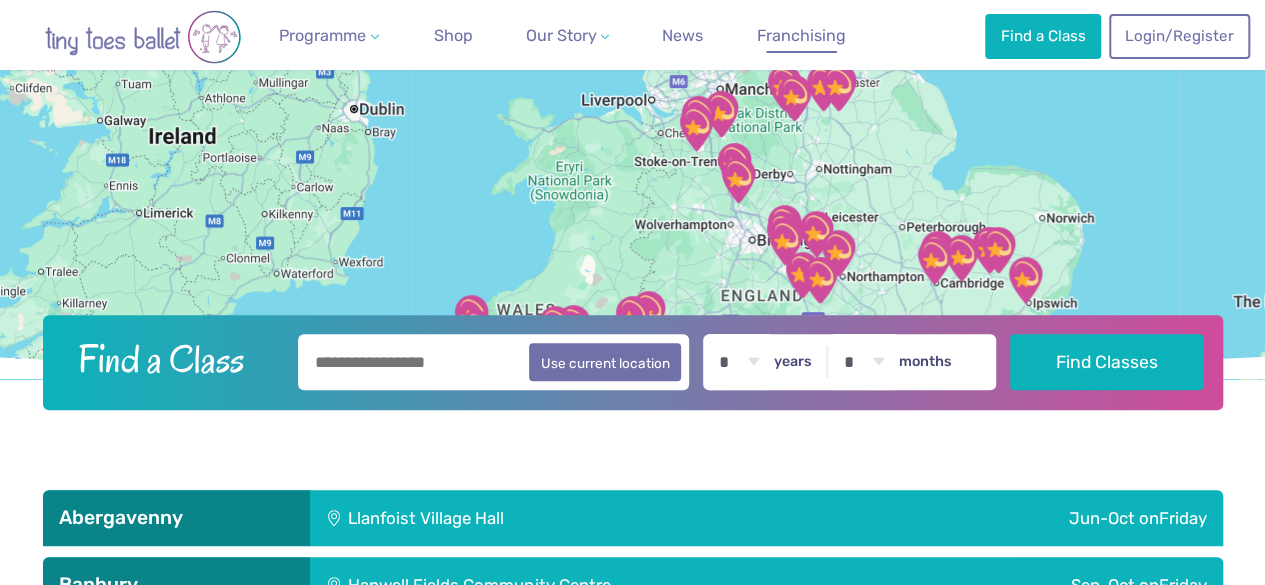 select on "*" 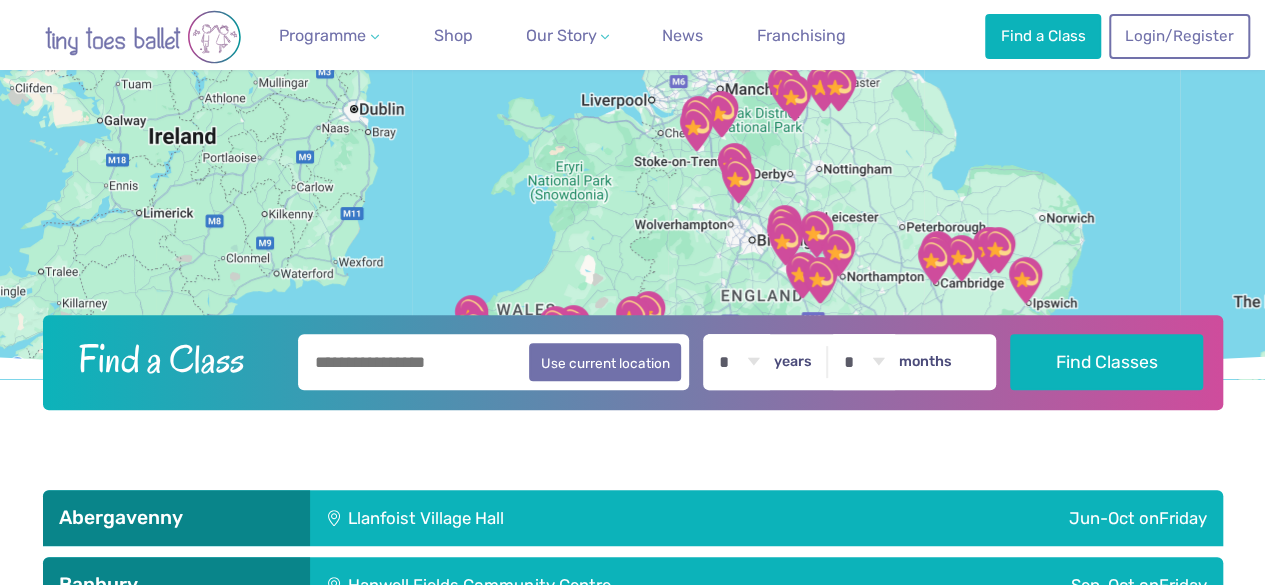 click on "months" at bounding box center [925, 362] 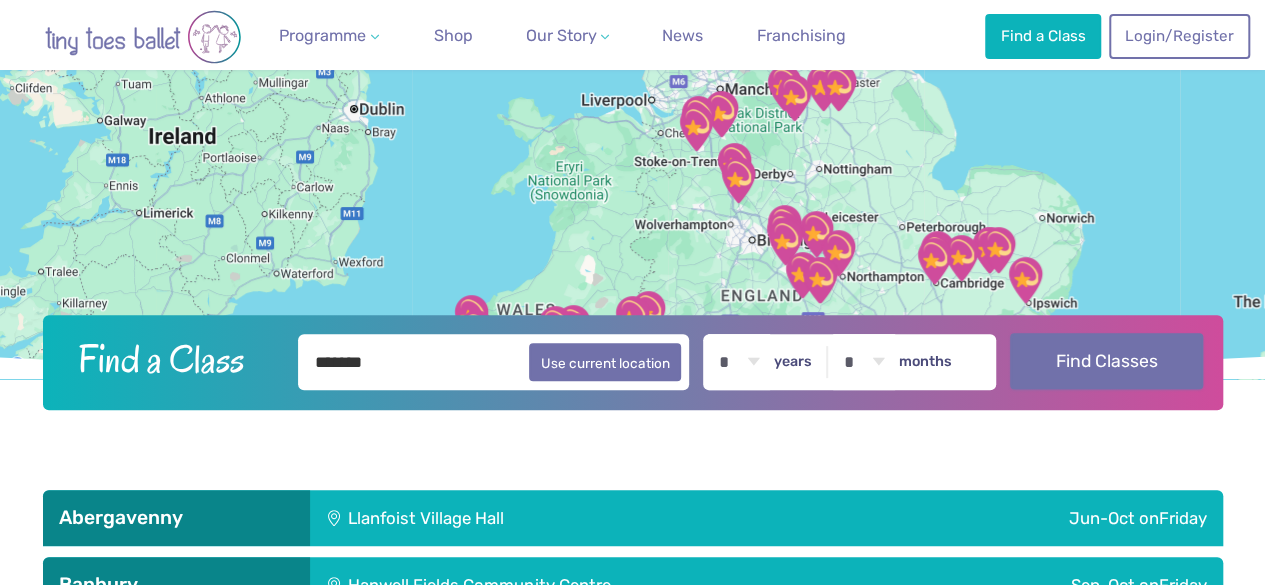 type on "*******" 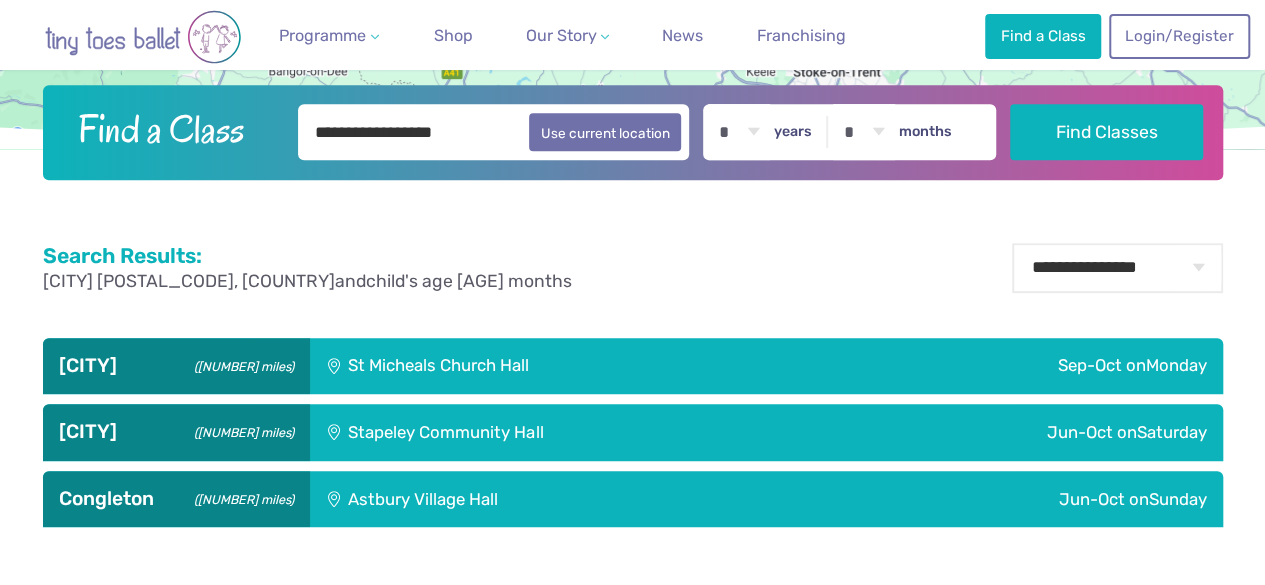 scroll, scrollTop: 411, scrollLeft: 0, axis: vertical 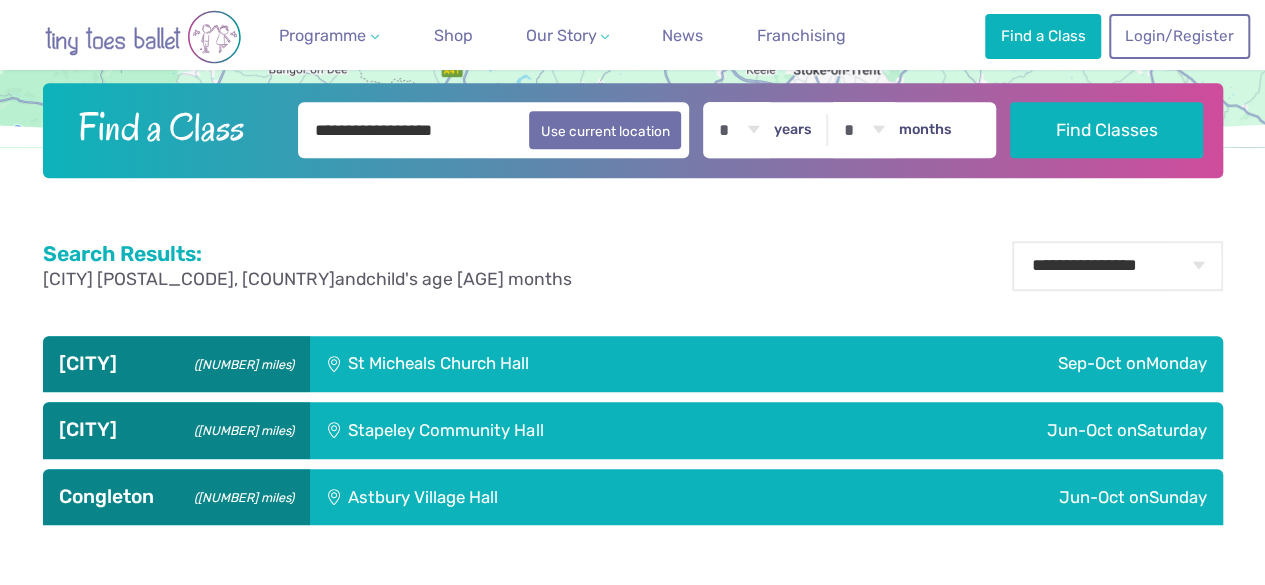 click on "Jun-Oct on  Saturday" at bounding box center (1024, 430) 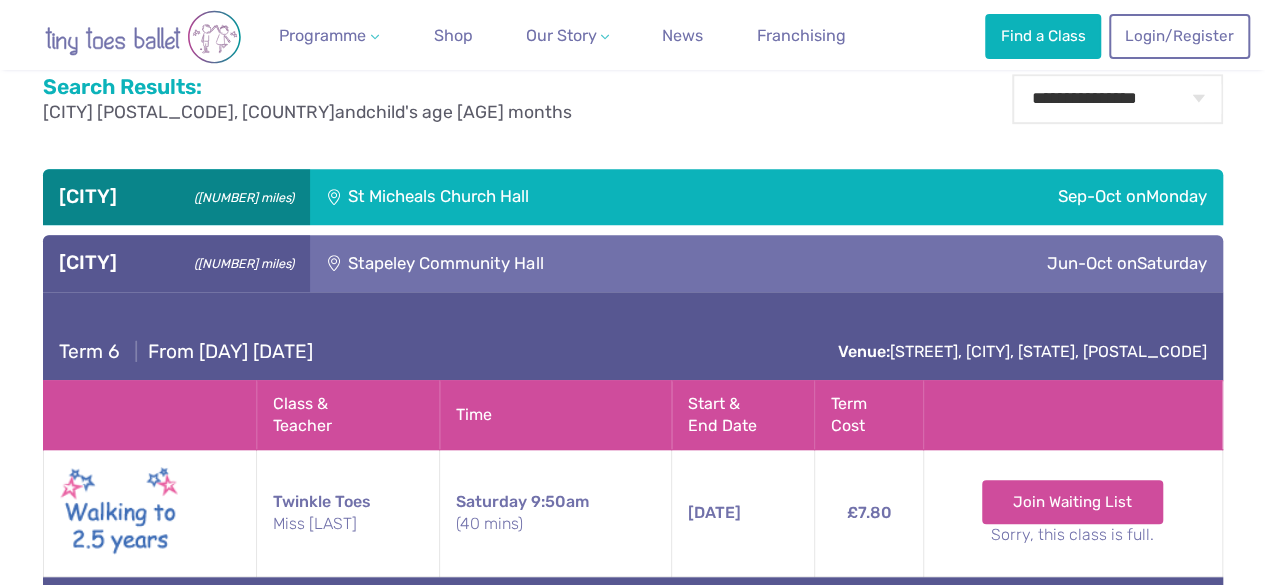 scroll, scrollTop: 579, scrollLeft: 0, axis: vertical 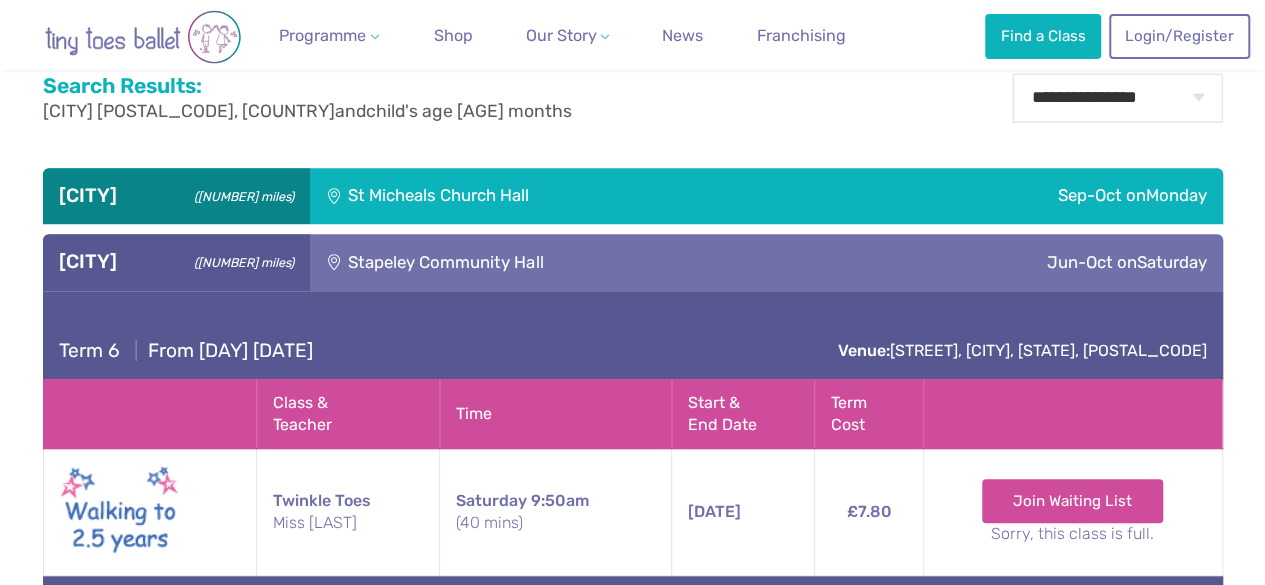 click on "£7.80" at bounding box center (868, 512) 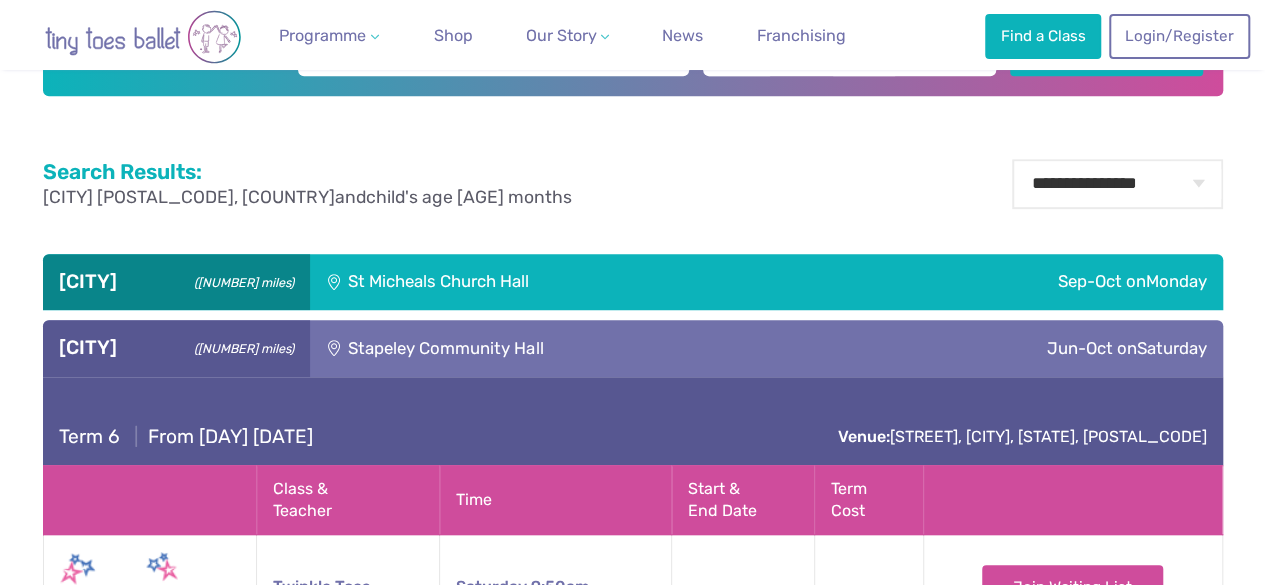 scroll, scrollTop: 471, scrollLeft: 0, axis: vertical 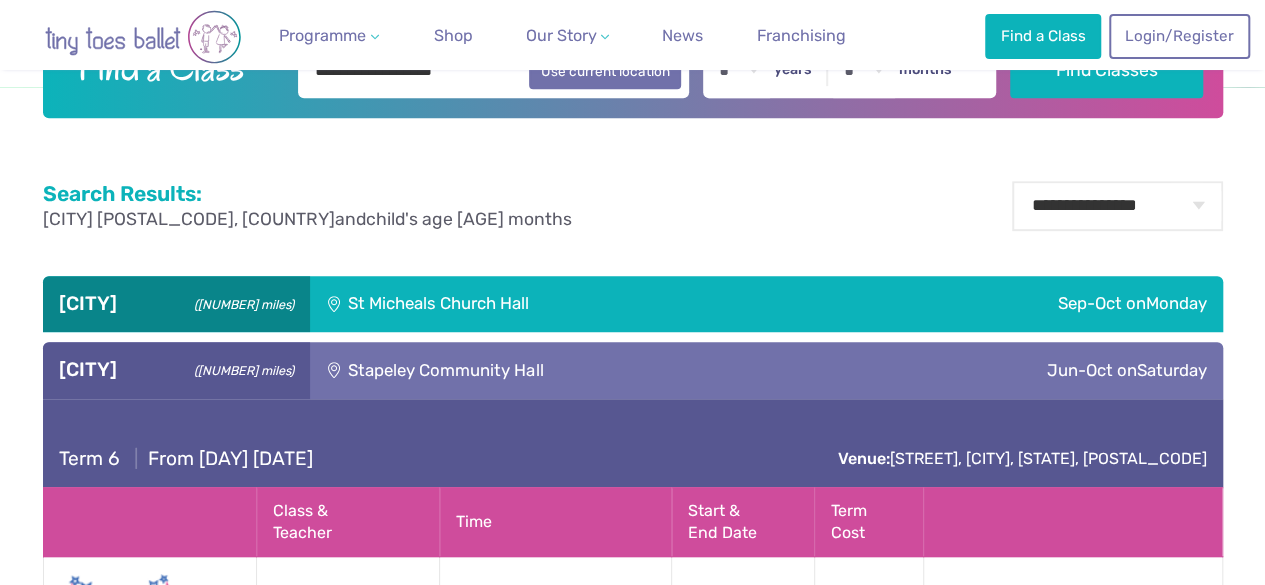 click on "Nantwich (4.38 miles)" at bounding box center (176, 370) 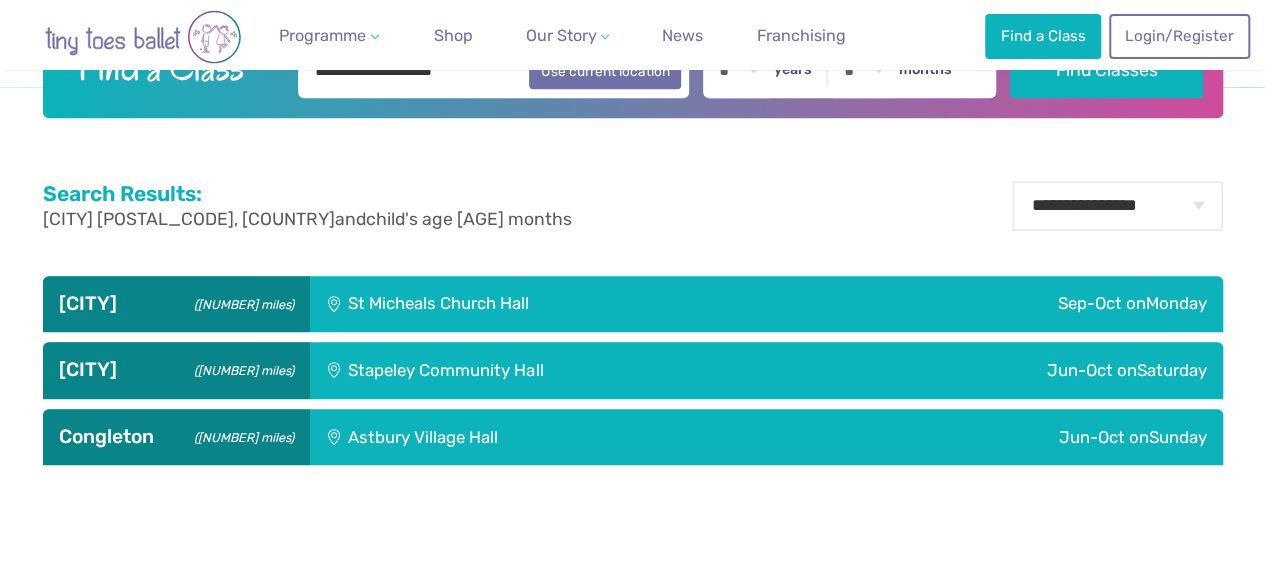 scroll, scrollTop: 535, scrollLeft: 0, axis: vertical 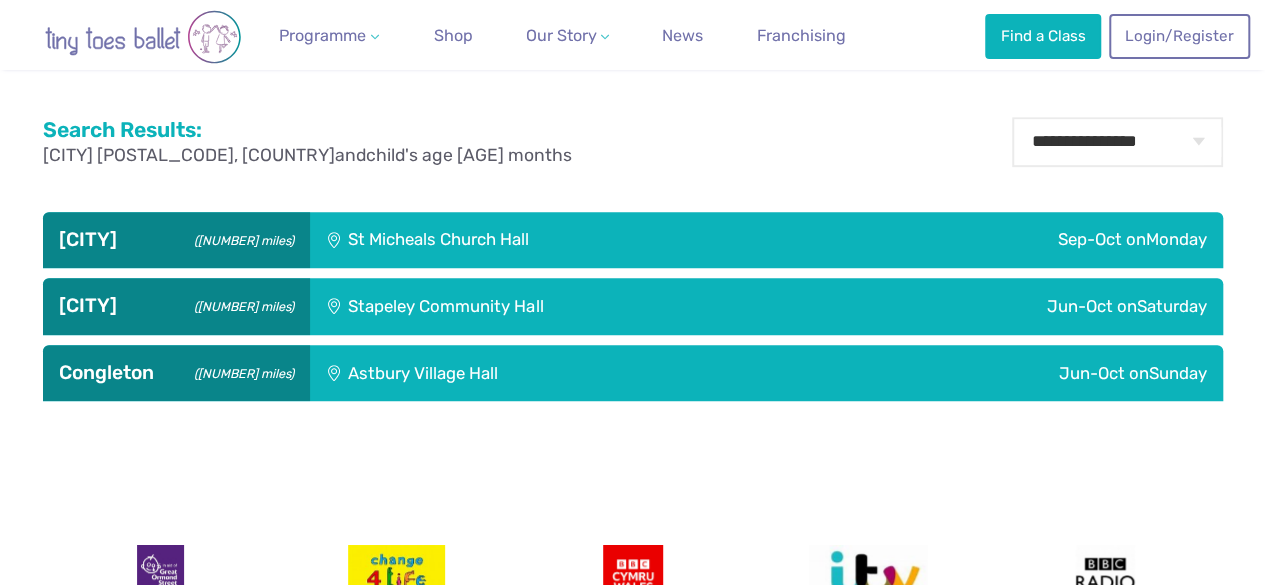 click on "Congleton (9.8 miles)" at bounding box center [176, 373] 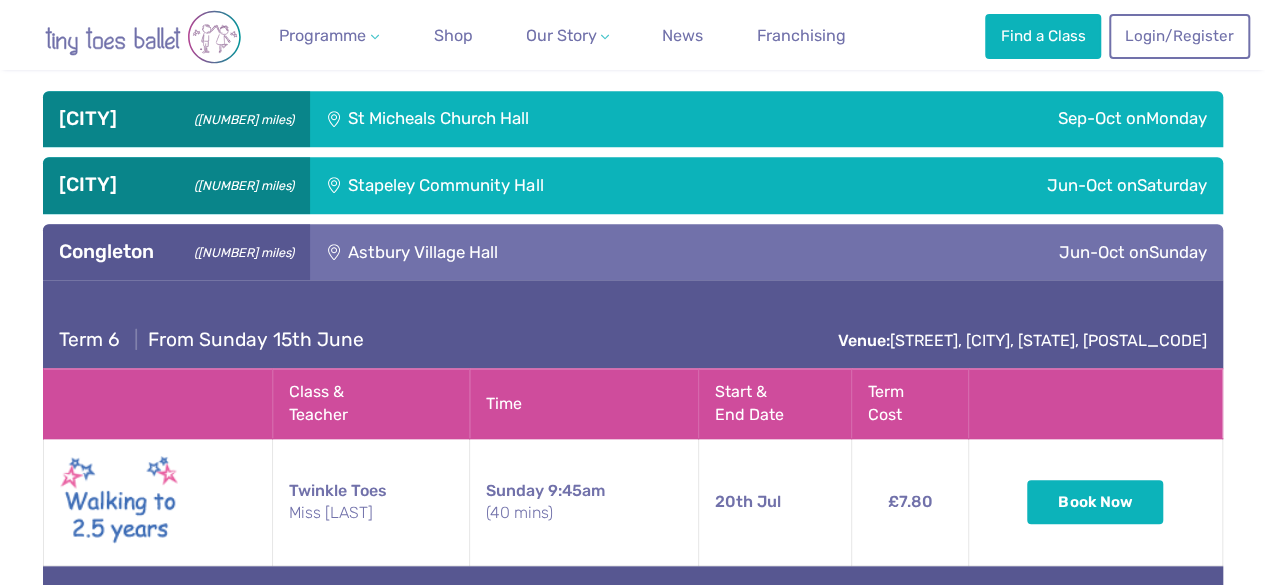 scroll, scrollTop: 661, scrollLeft: 0, axis: vertical 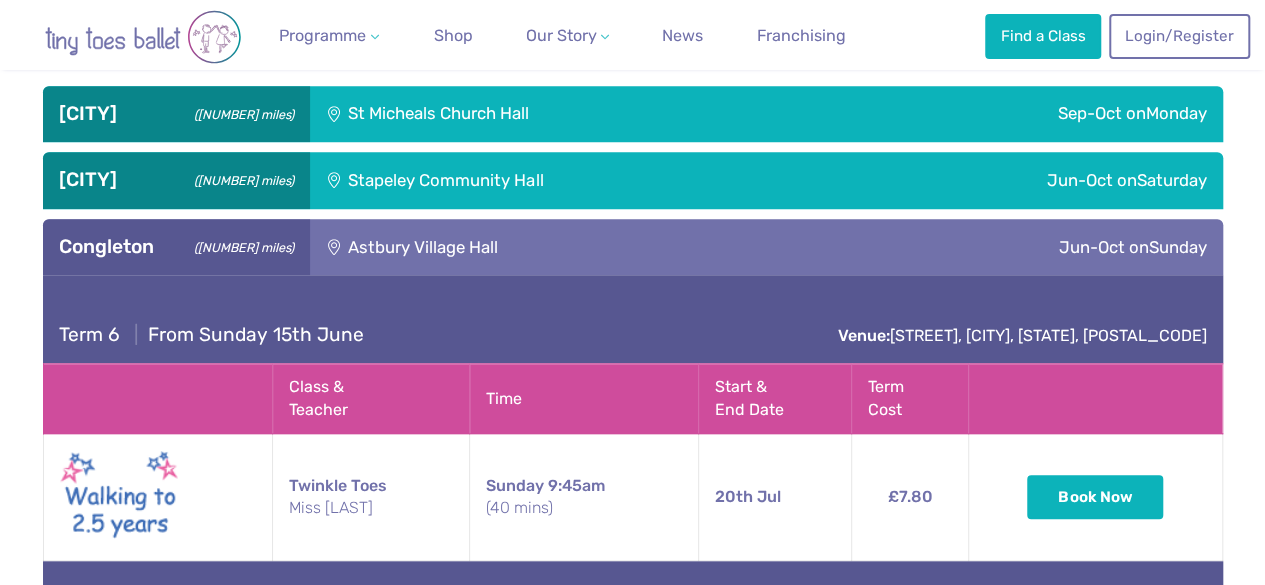 click on "Nantwich (4.38 miles)" at bounding box center (176, 180) 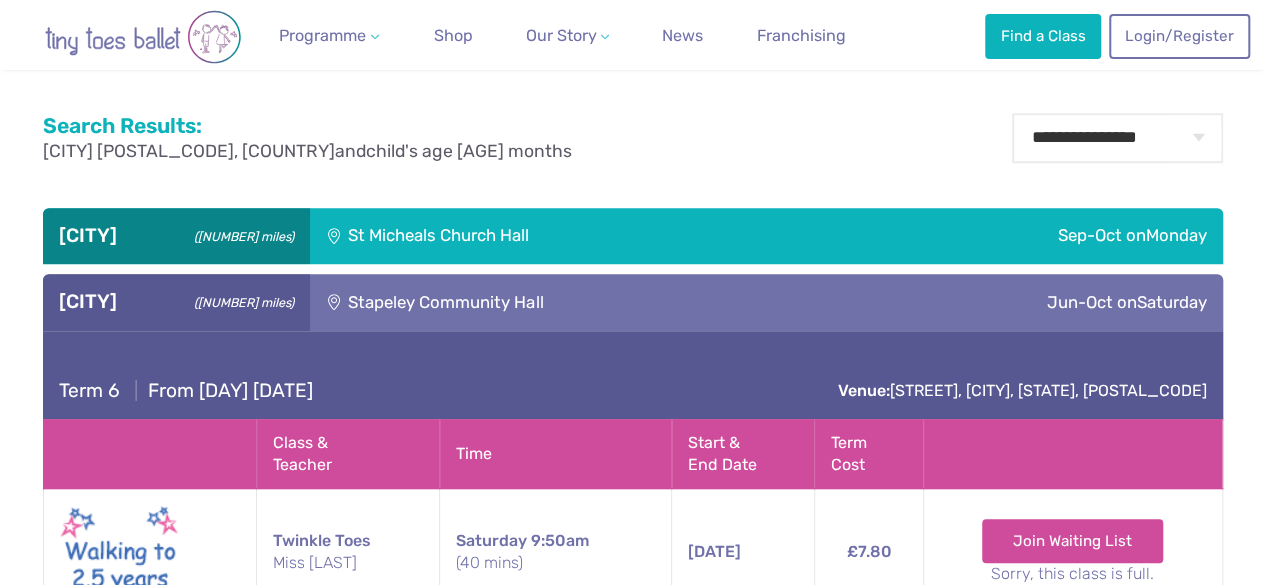 scroll, scrollTop: 540, scrollLeft: 0, axis: vertical 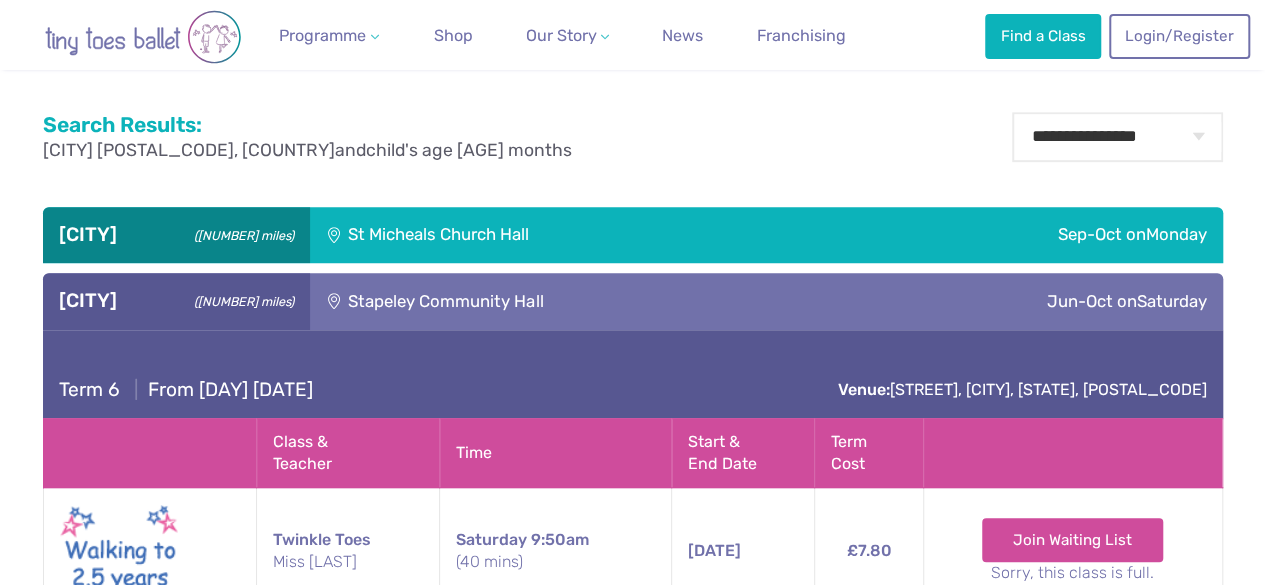click on "Nantwich (4.38 miles)" at bounding box center (176, 301) 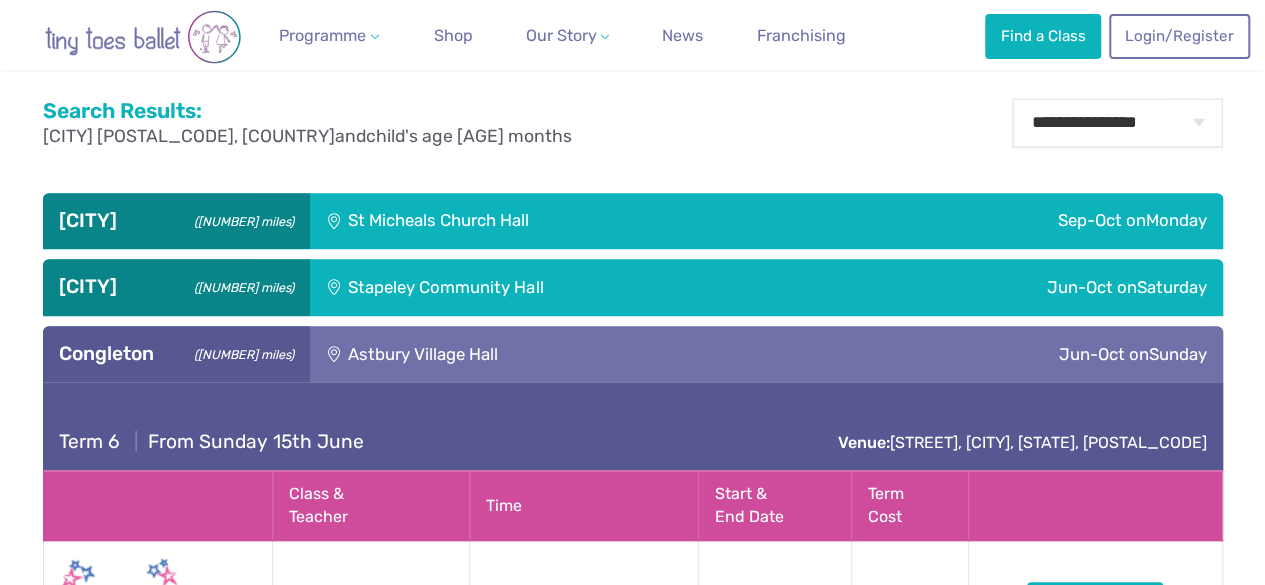 scroll, scrollTop: 537, scrollLeft: 0, axis: vertical 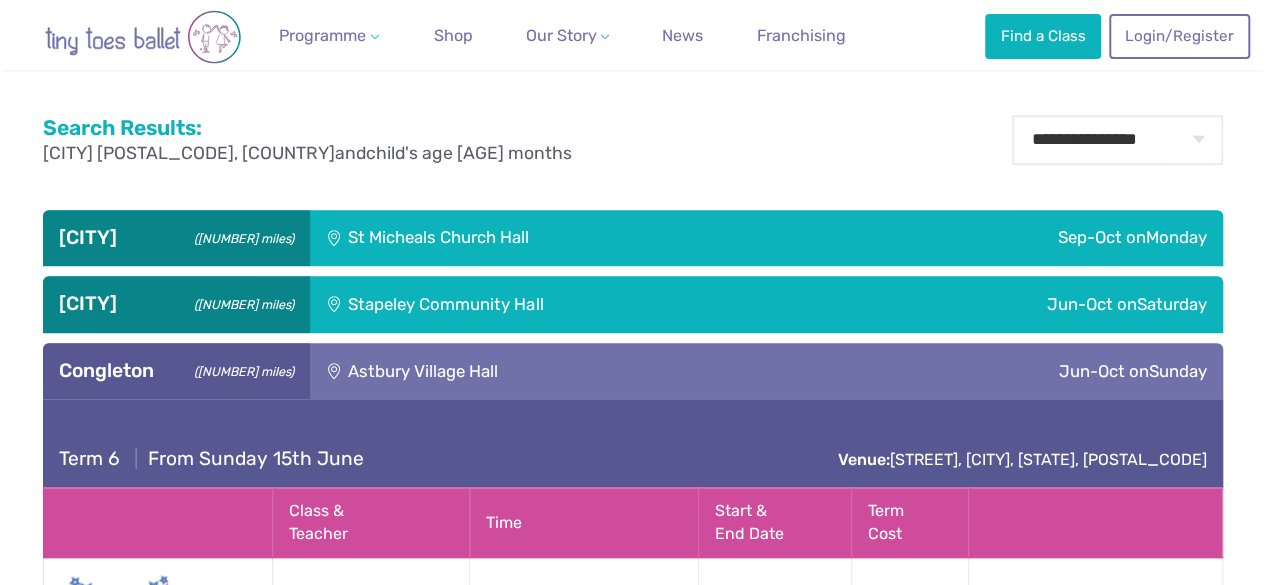 click on "Nantwich (4.38 miles)" at bounding box center [176, 304] 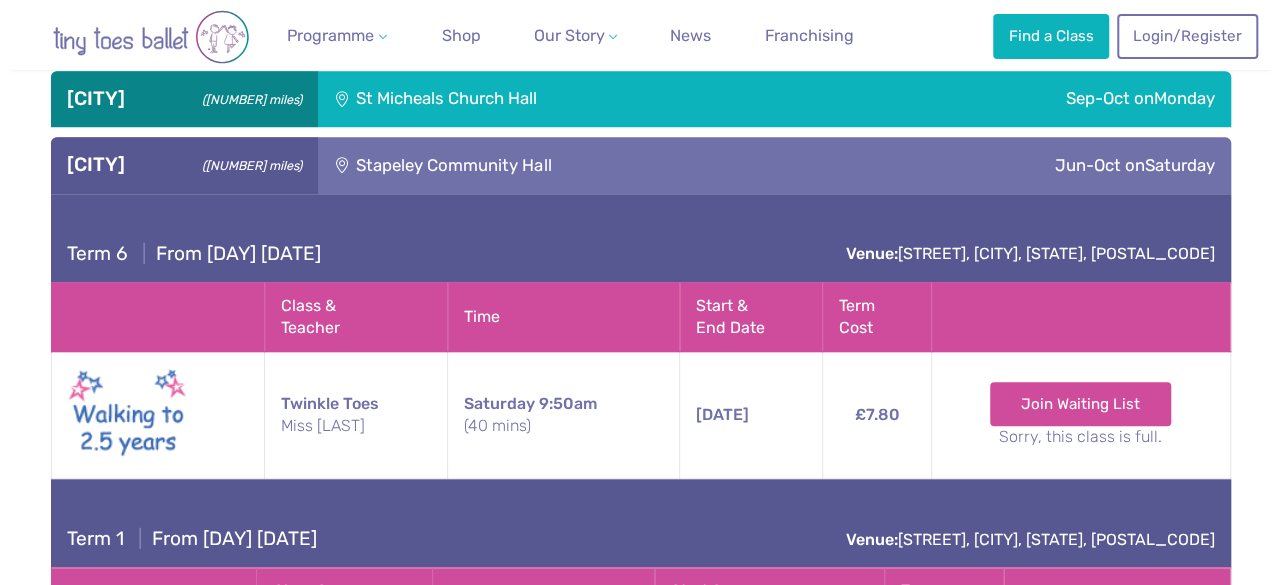 scroll, scrollTop: 677, scrollLeft: 0, axis: vertical 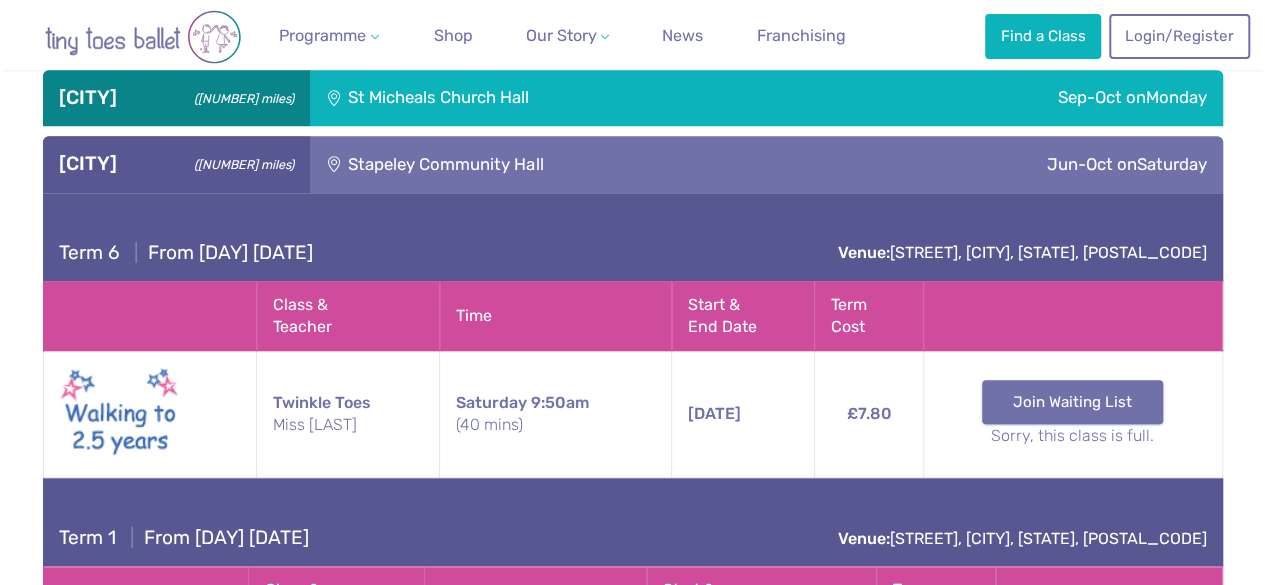click on "Join Waiting List" at bounding box center (1072, 402) 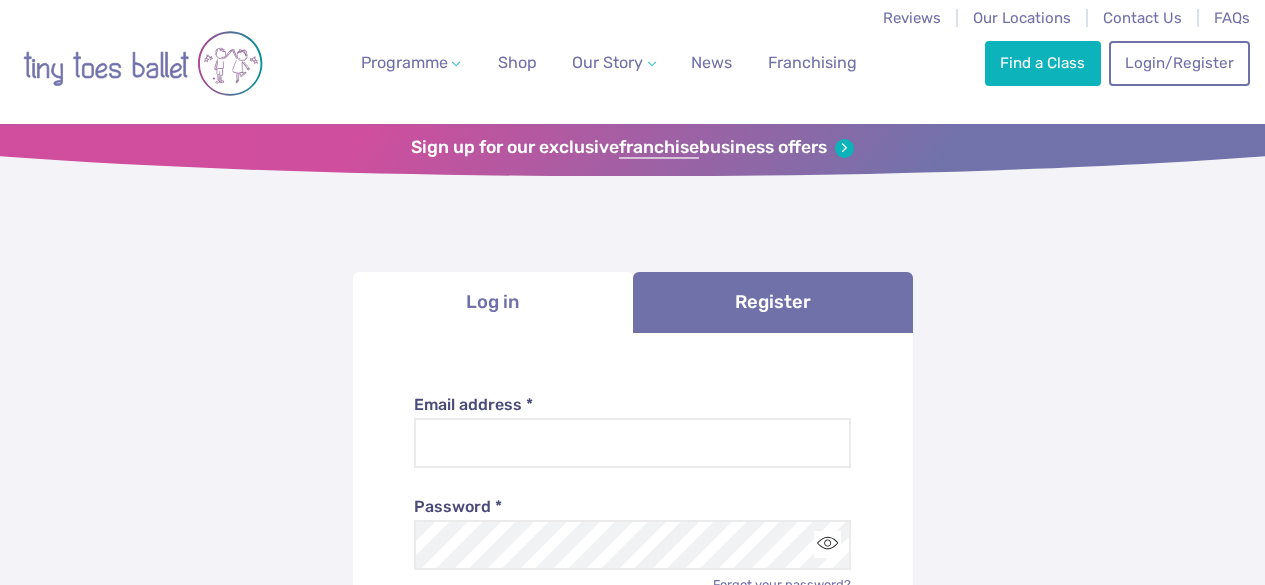 scroll, scrollTop: 0, scrollLeft: 0, axis: both 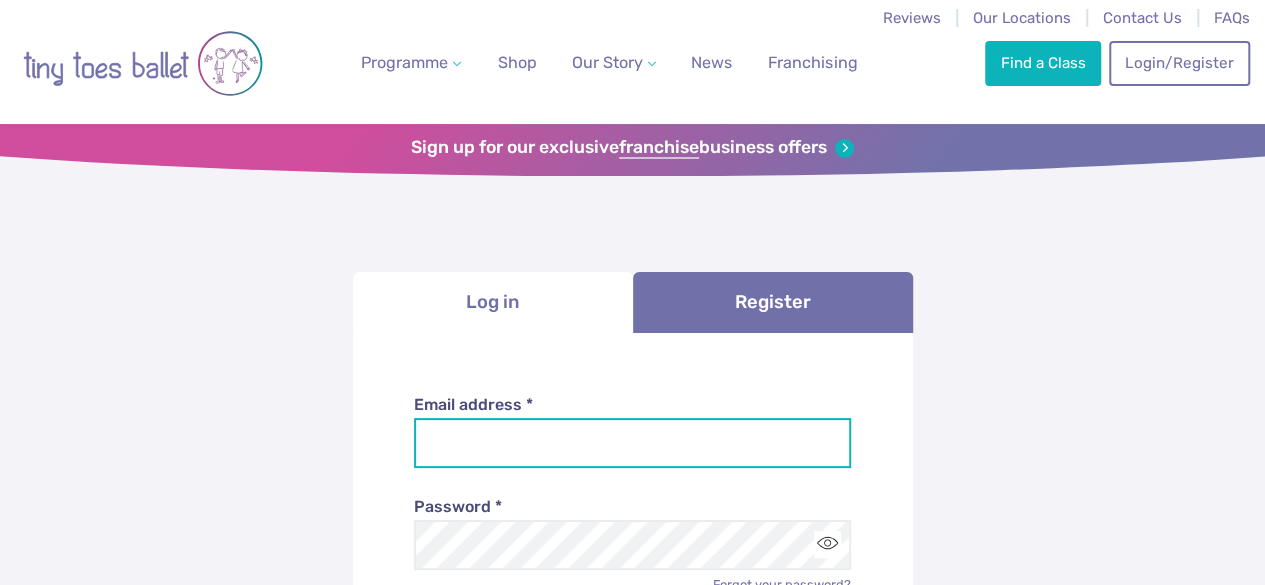 drag, startPoint x: 0, startPoint y: 0, endPoint x: 620, endPoint y: 446, distance: 763.7513 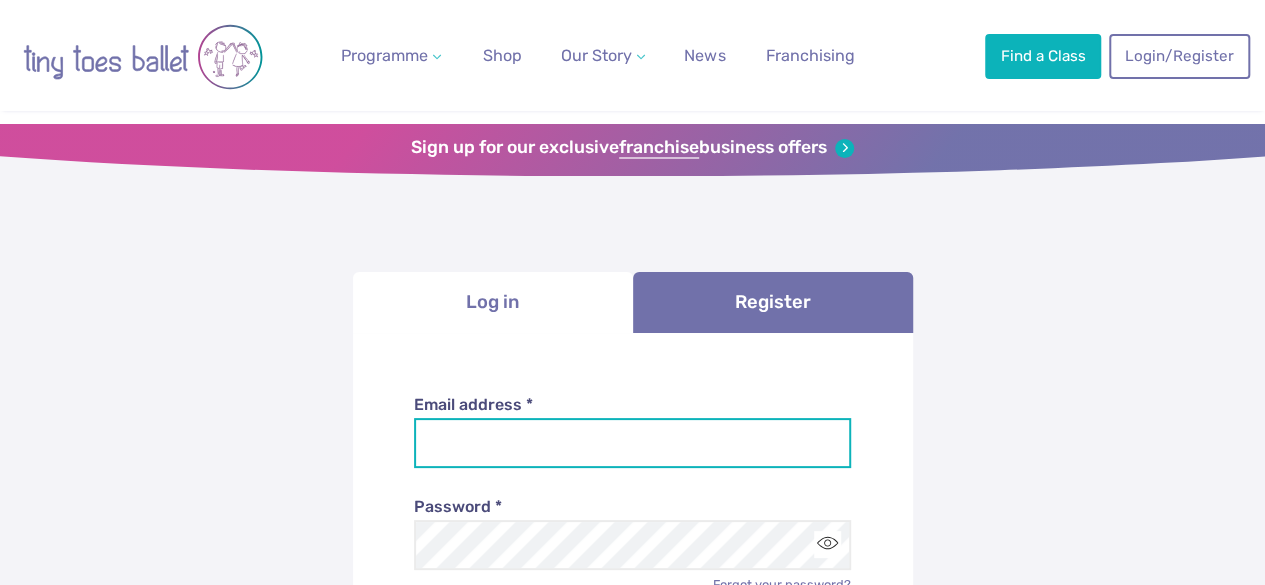 scroll, scrollTop: 29, scrollLeft: 0, axis: vertical 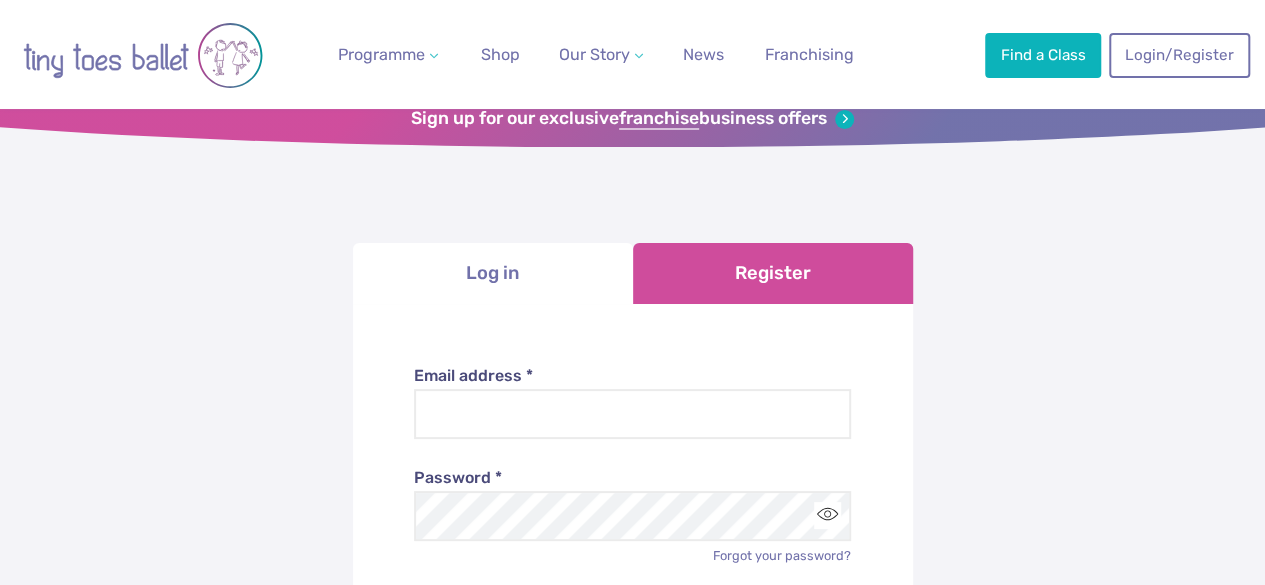 click on "Register" at bounding box center [773, 273] 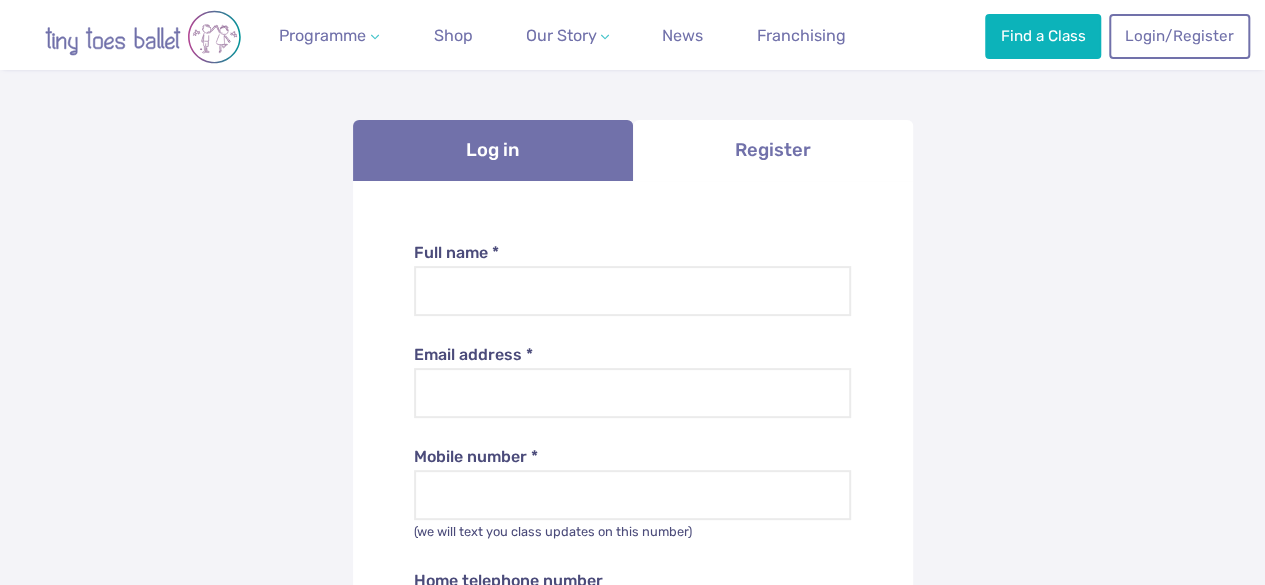 scroll, scrollTop: 153, scrollLeft: 0, axis: vertical 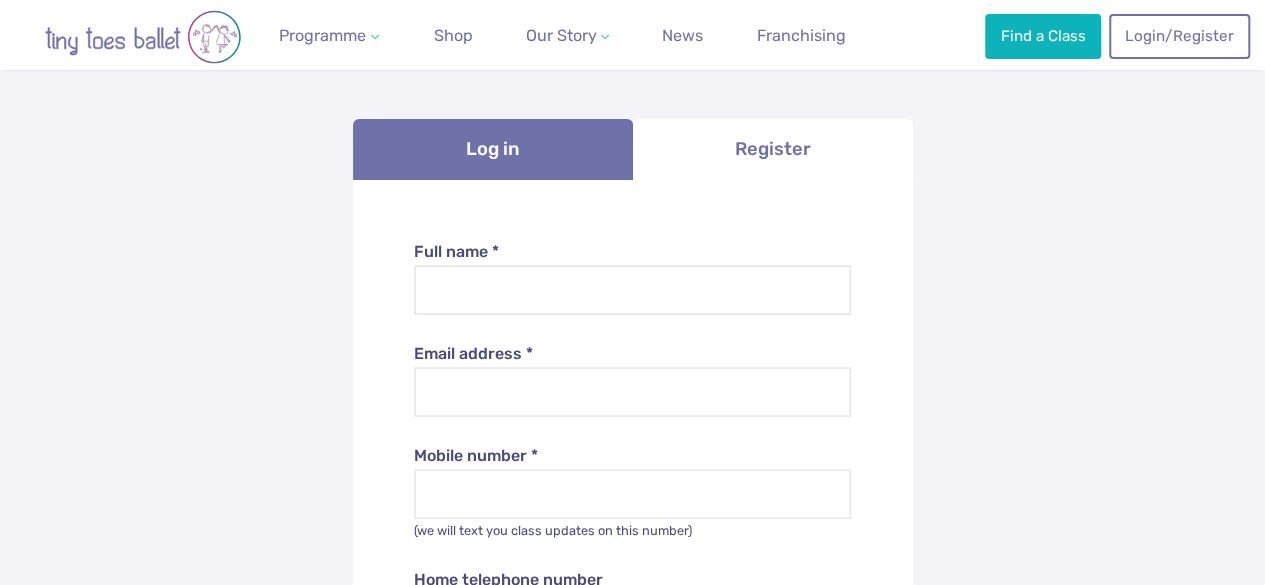 click on "**********" at bounding box center [633, 838] 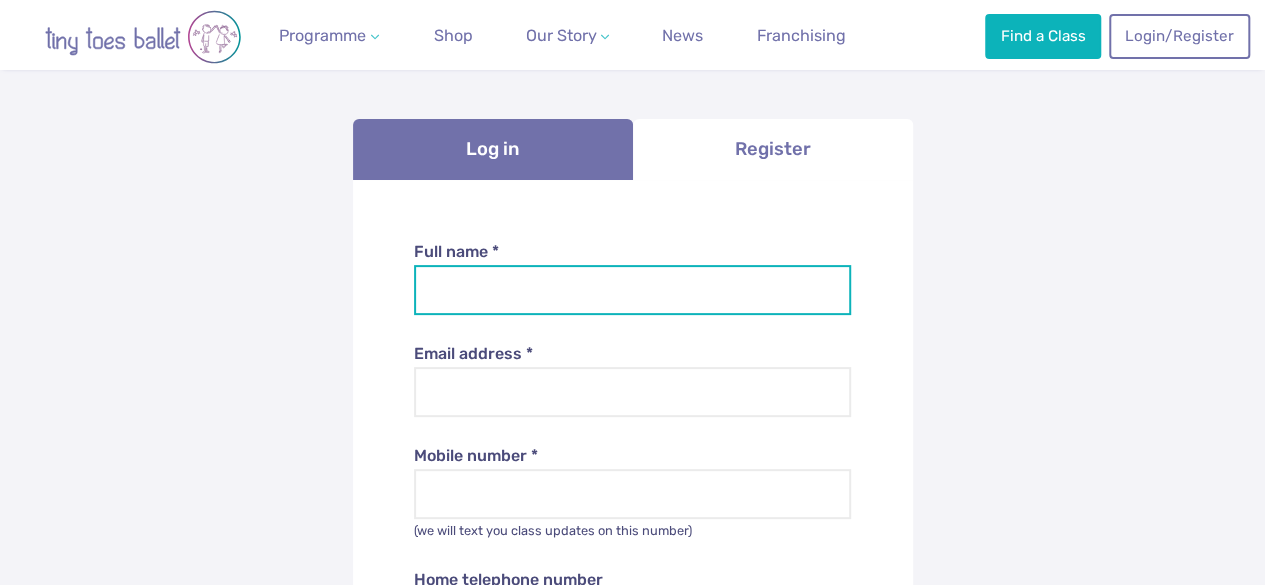 click on "Full name *" at bounding box center (632, 290) 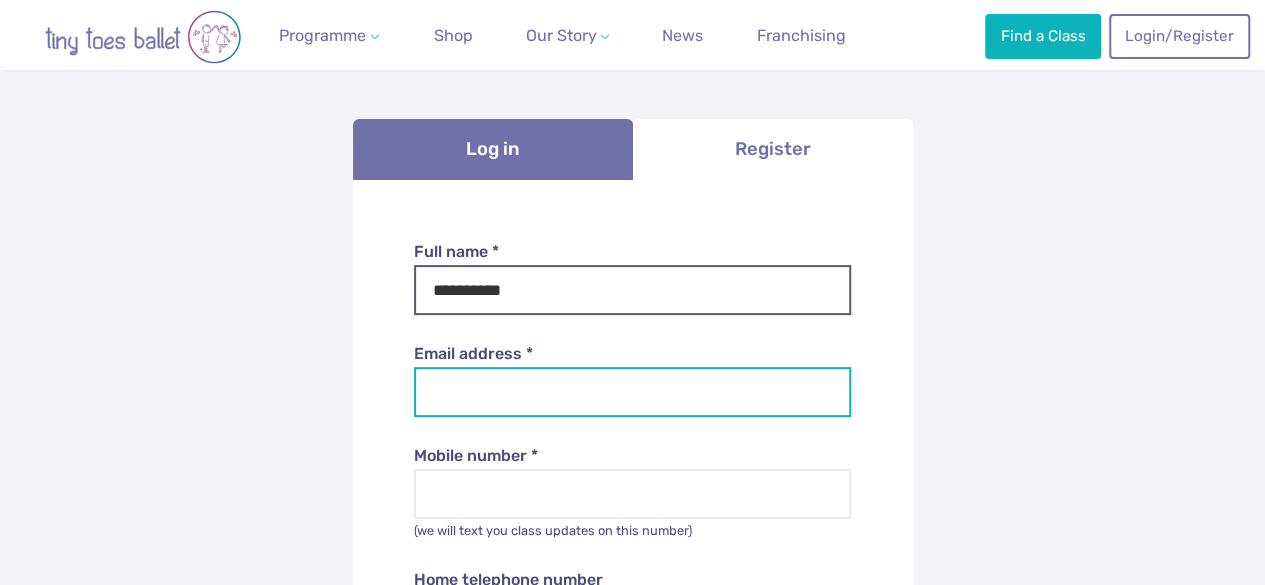 type on "**********" 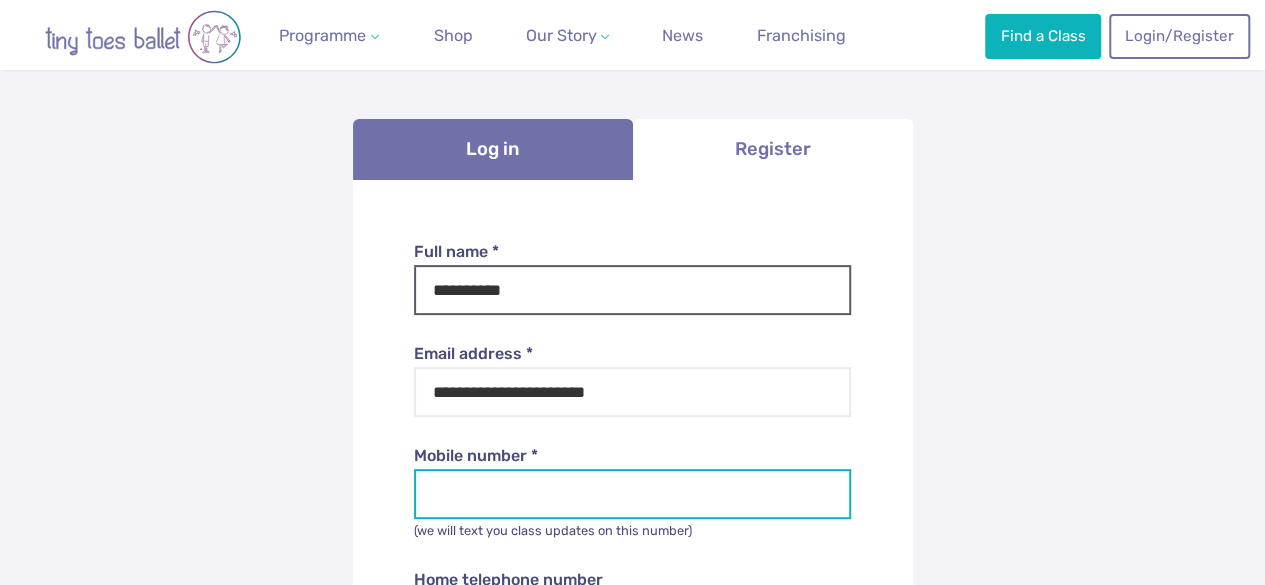 type on "**********" 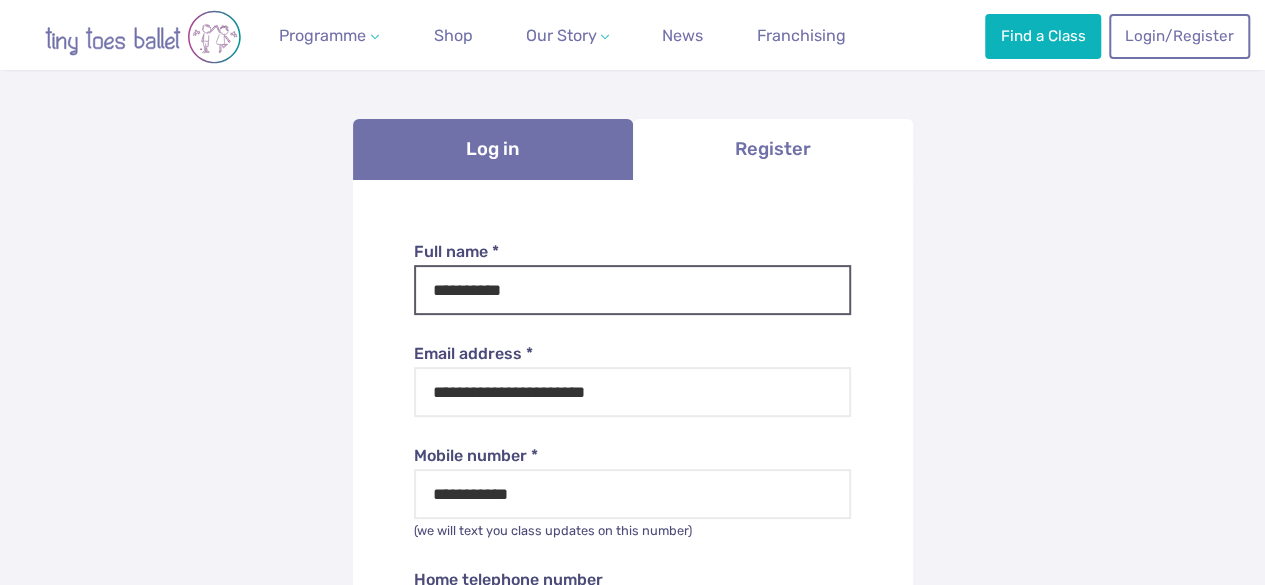 type on "*******" 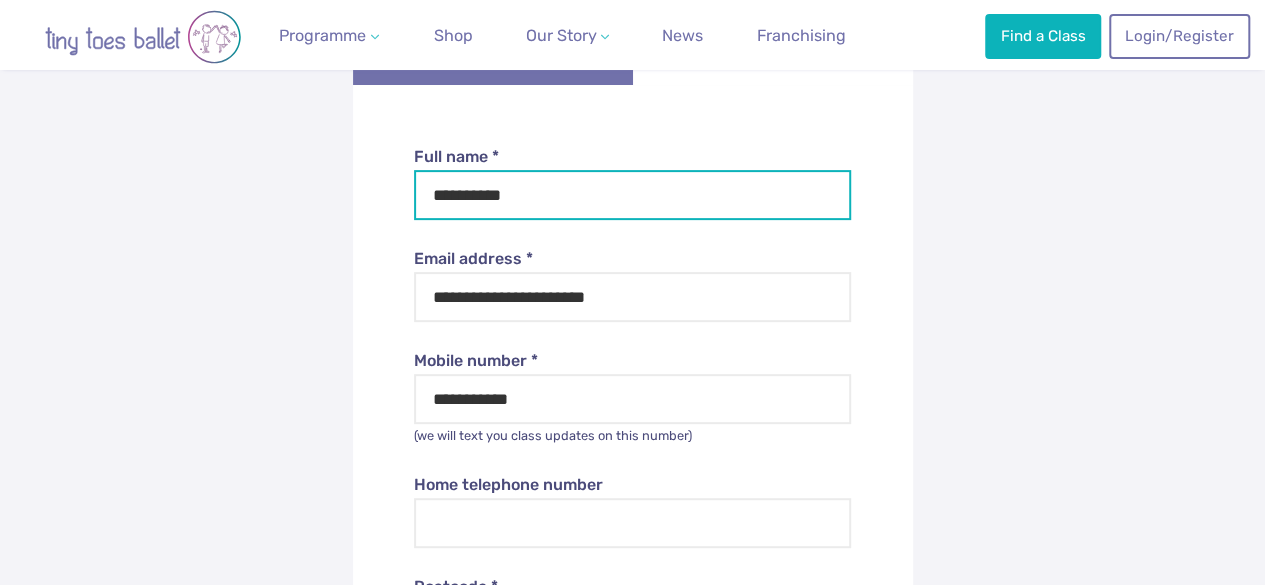 scroll, scrollTop: 249, scrollLeft: 0, axis: vertical 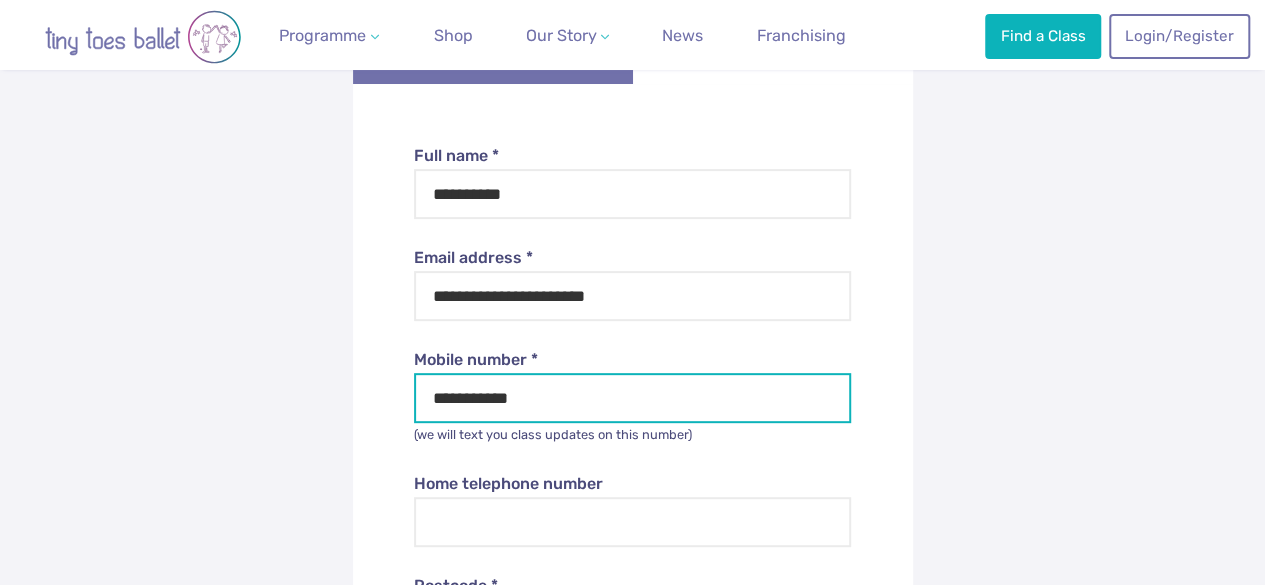 click on "**********" at bounding box center [632, 398] 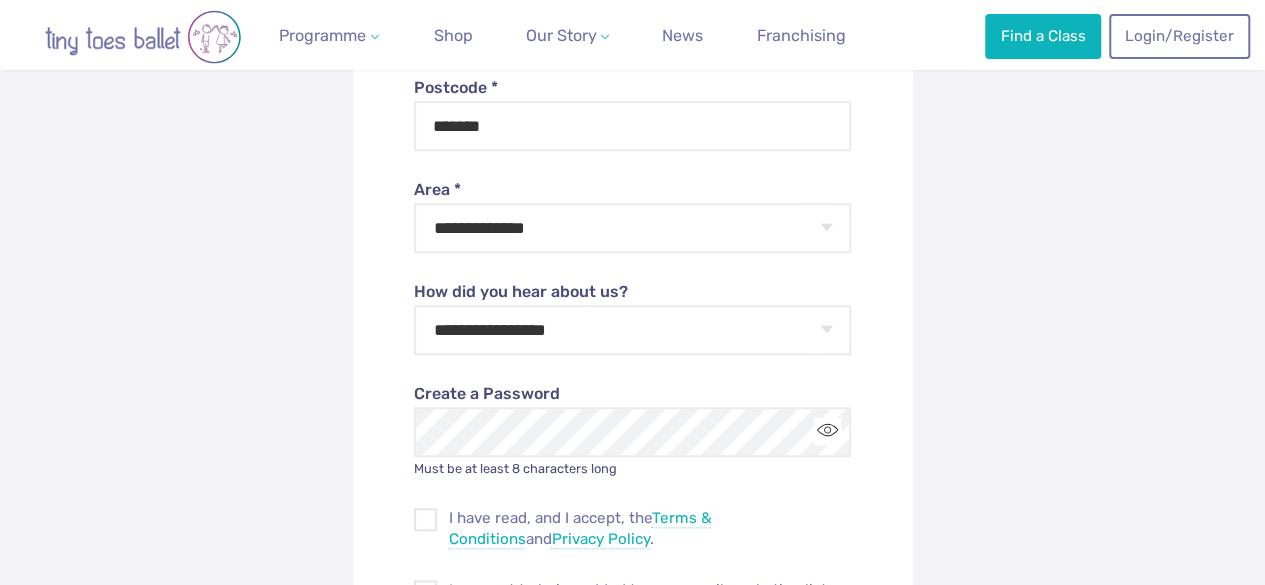 scroll, scrollTop: 748, scrollLeft: 0, axis: vertical 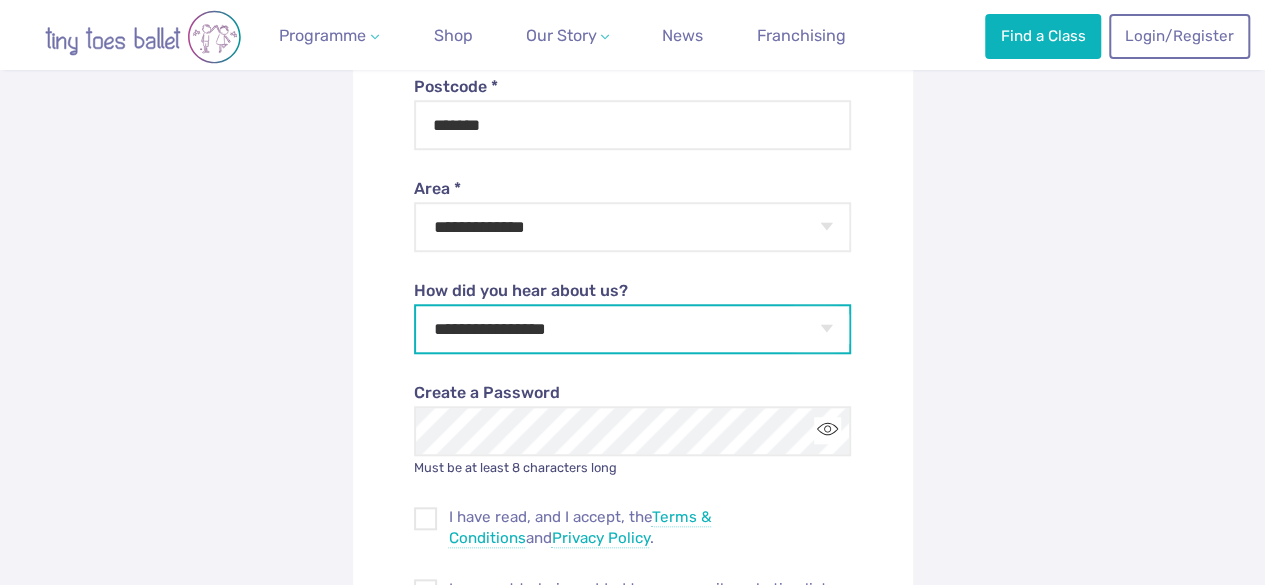 click on "**********" at bounding box center (632, 329) 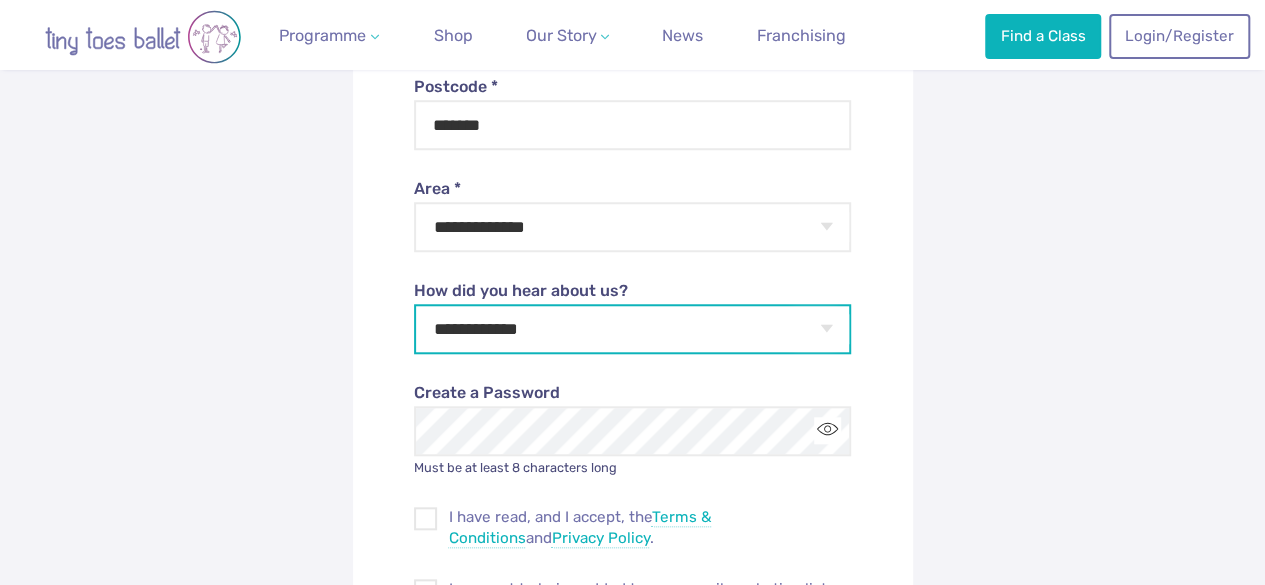 click on "**********" at bounding box center (632, 329) 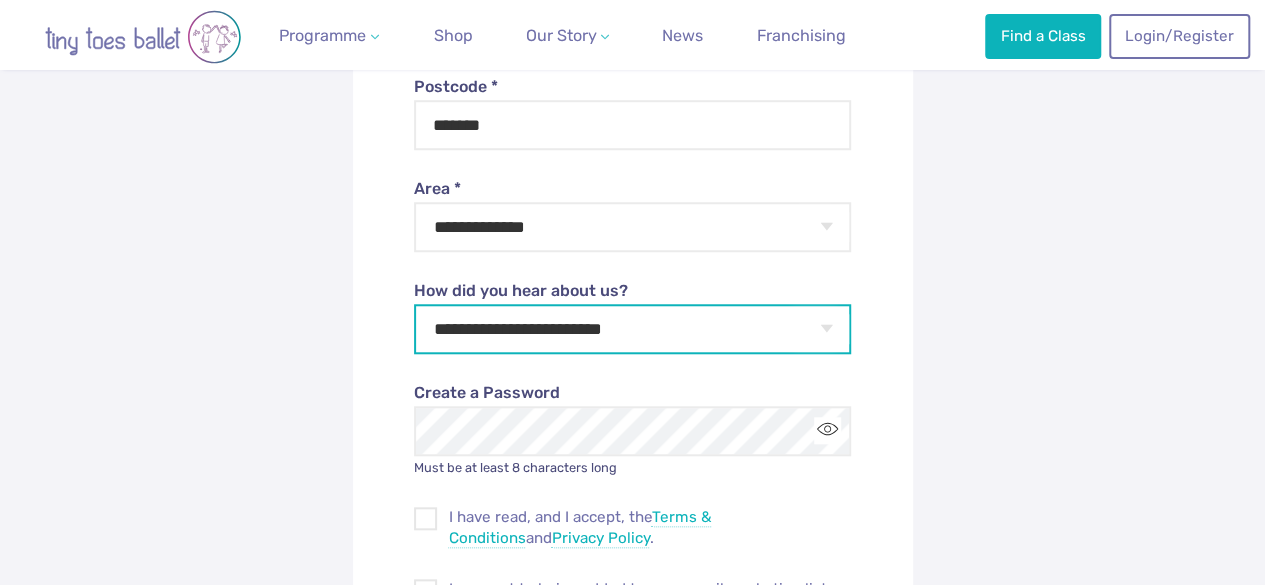 click on "**********" at bounding box center [632, 329] 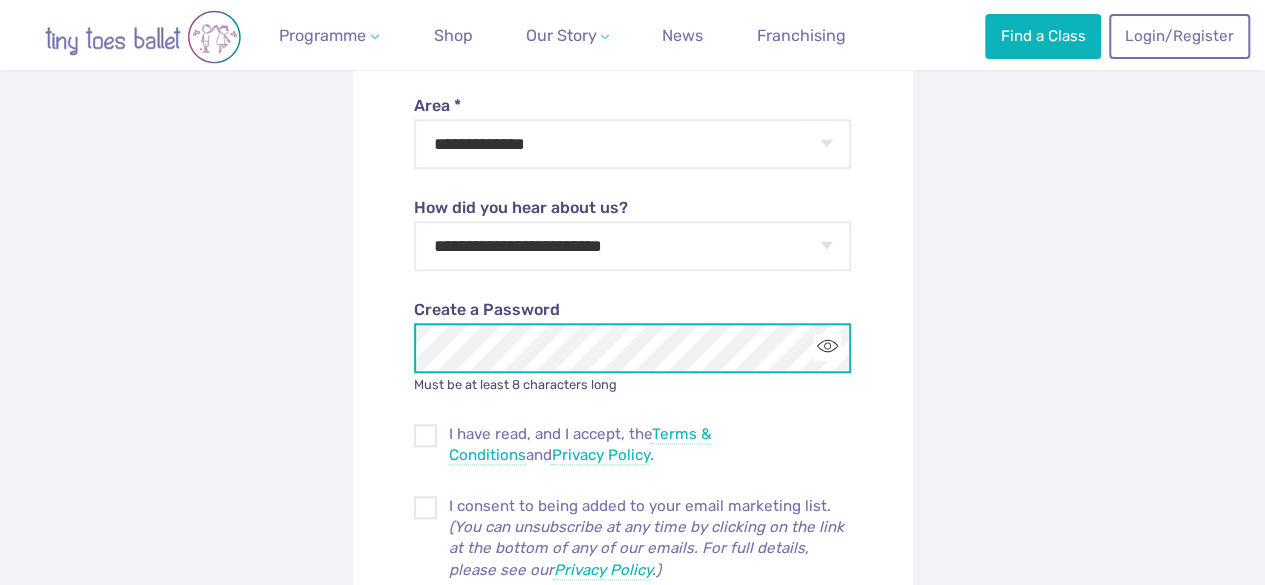 scroll, scrollTop: 832, scrollLeft: 0, axis: vertical 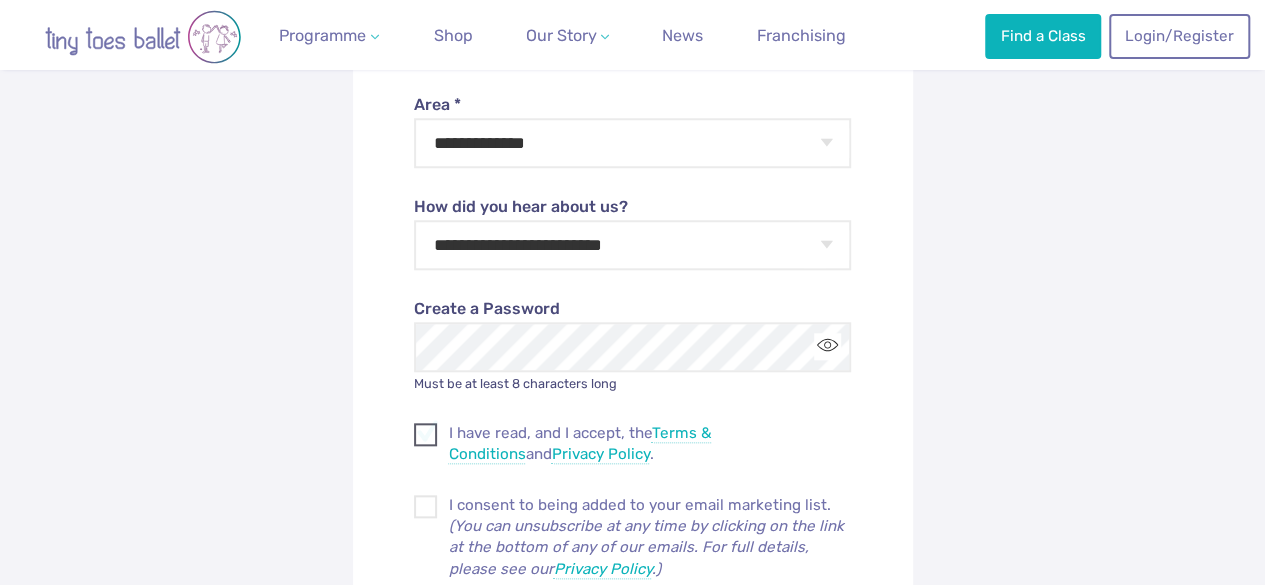 drag, startPoint x: 443, startPoint y: 421, endPoint x: 429, endPoint y: 434, distance: 19.104973 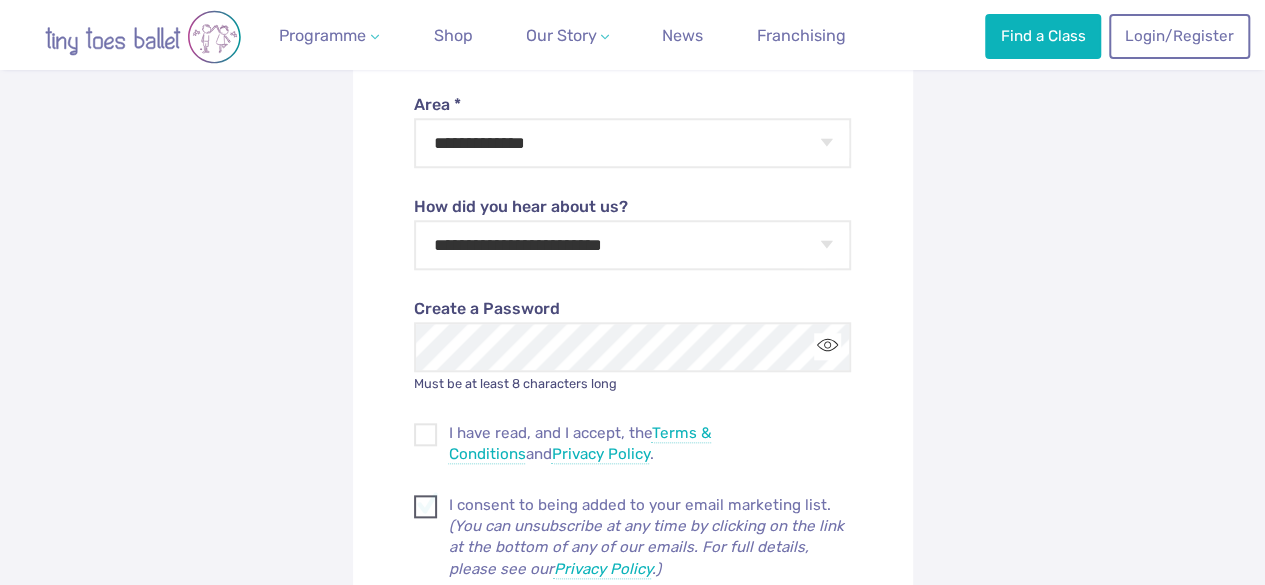 click at bounding box center (426, 510) 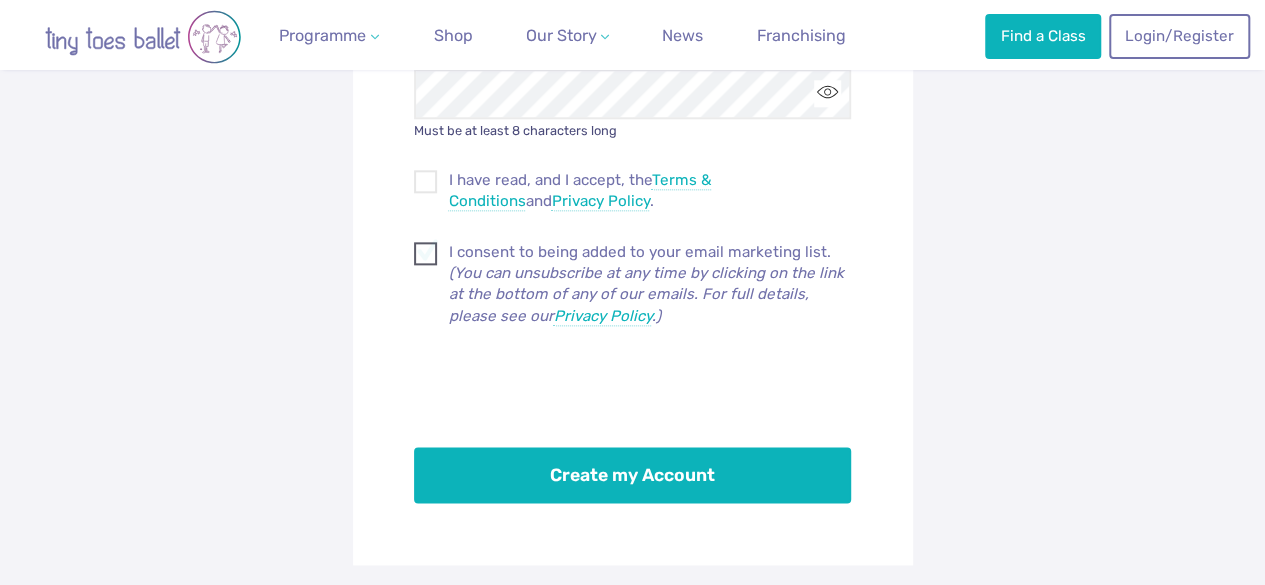 scroll, scrollTop: 1090, scrollLeft: 0, axis: vertical 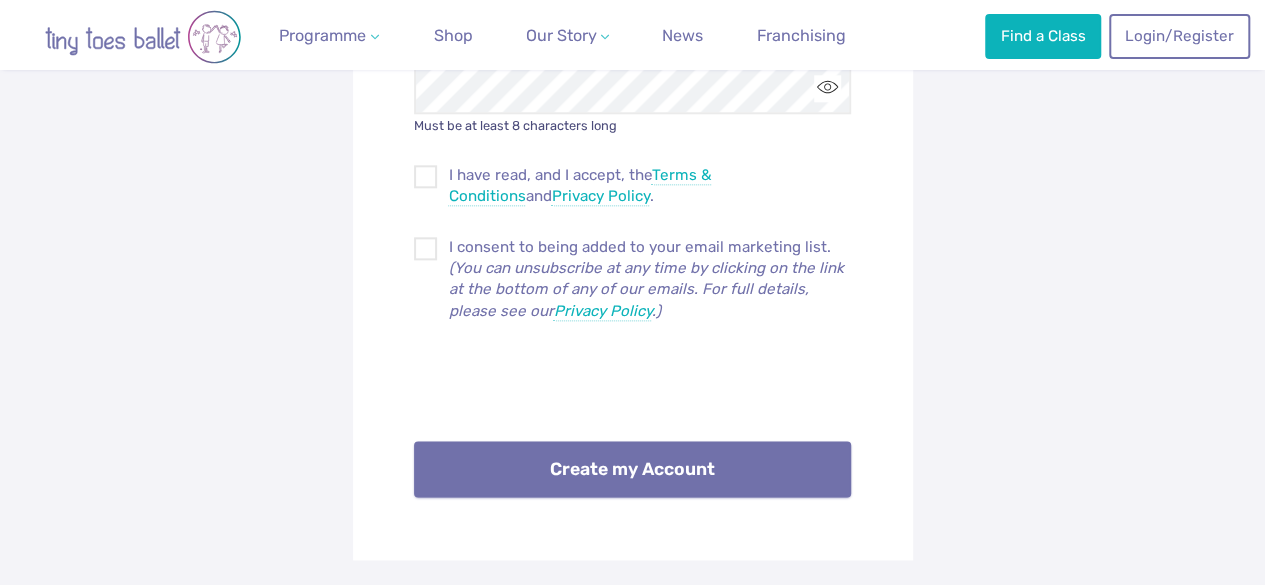 click on "Create my Account" at bounding box center [632, 469] 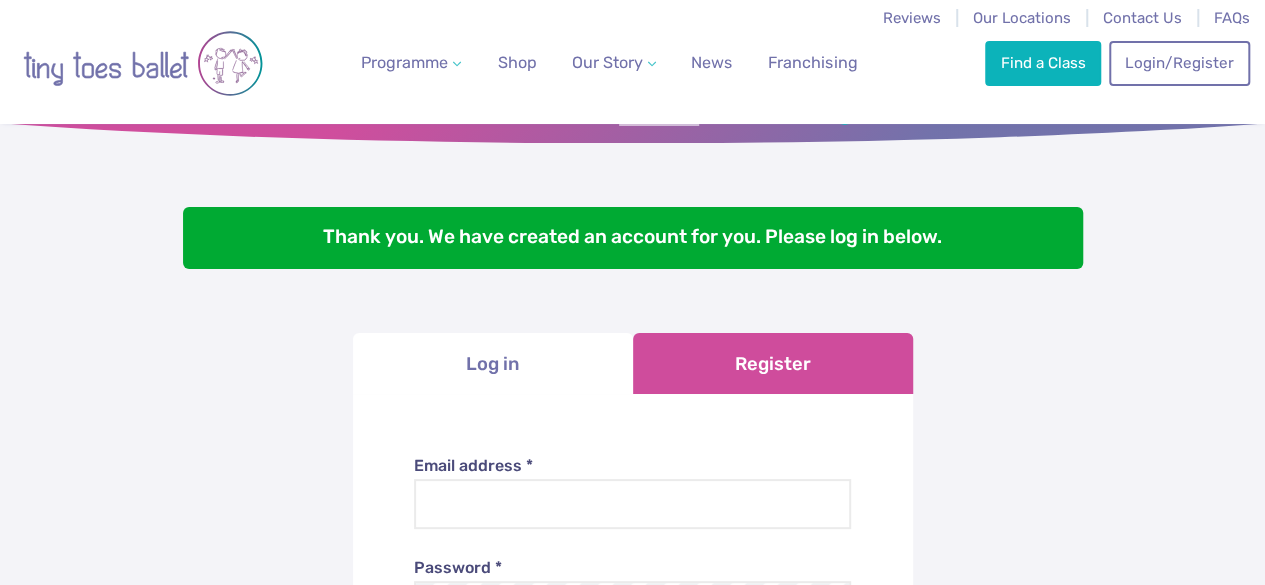 scroll, scrollTop: 0, scrollLeft: 0, axis: both 